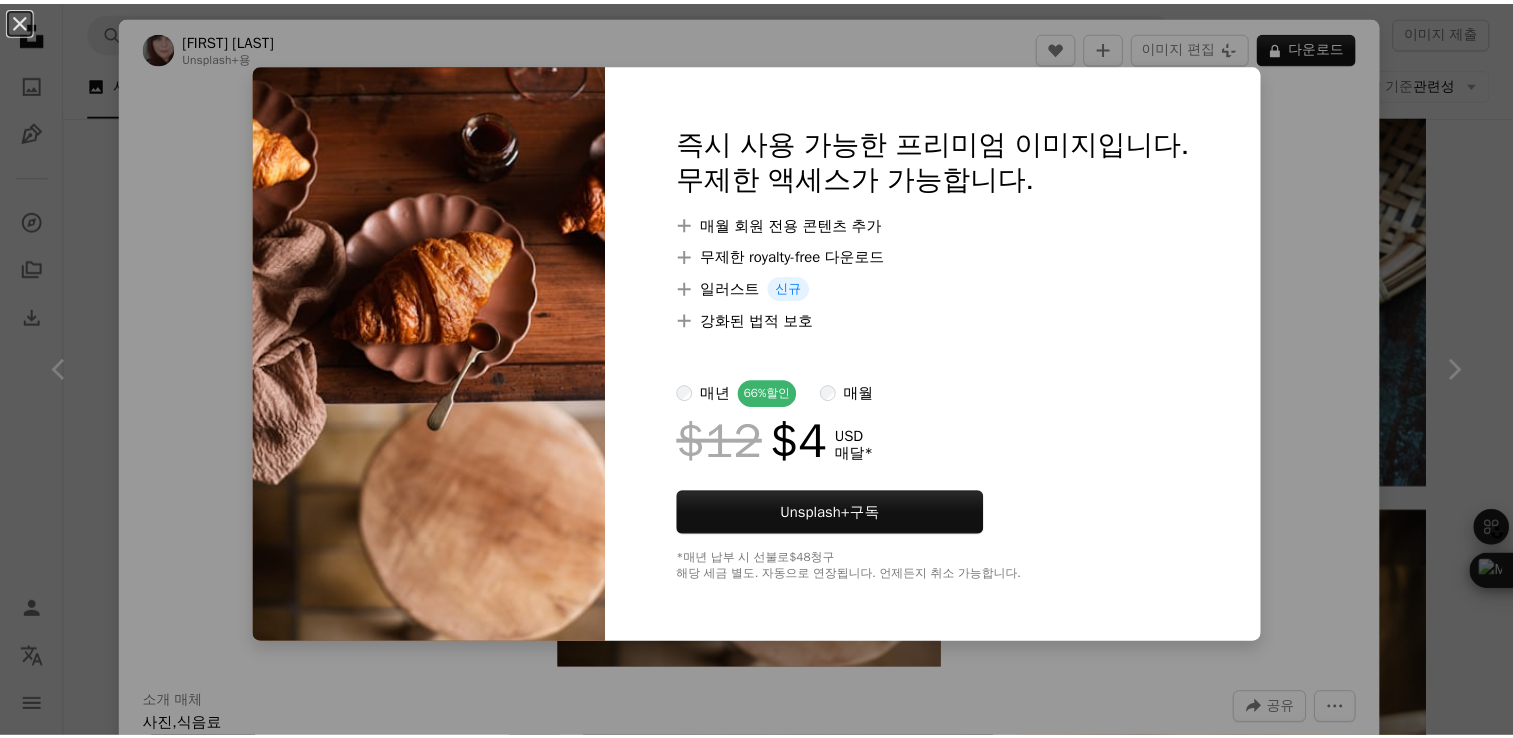 scroll, scrollTop: 12955, scrollLeft: 0, axis: vertical 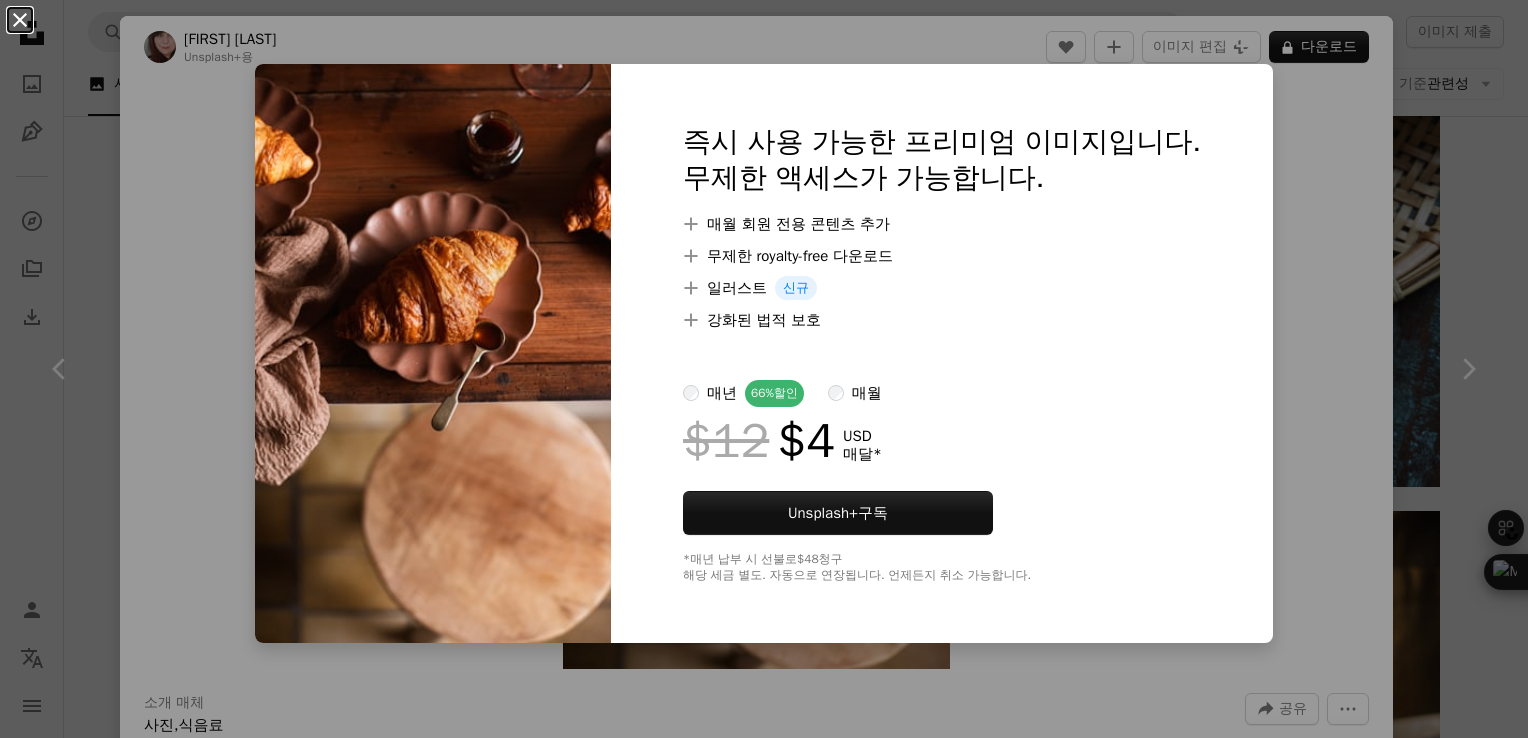 click on "An X shape" at bounding box center (20, 20) 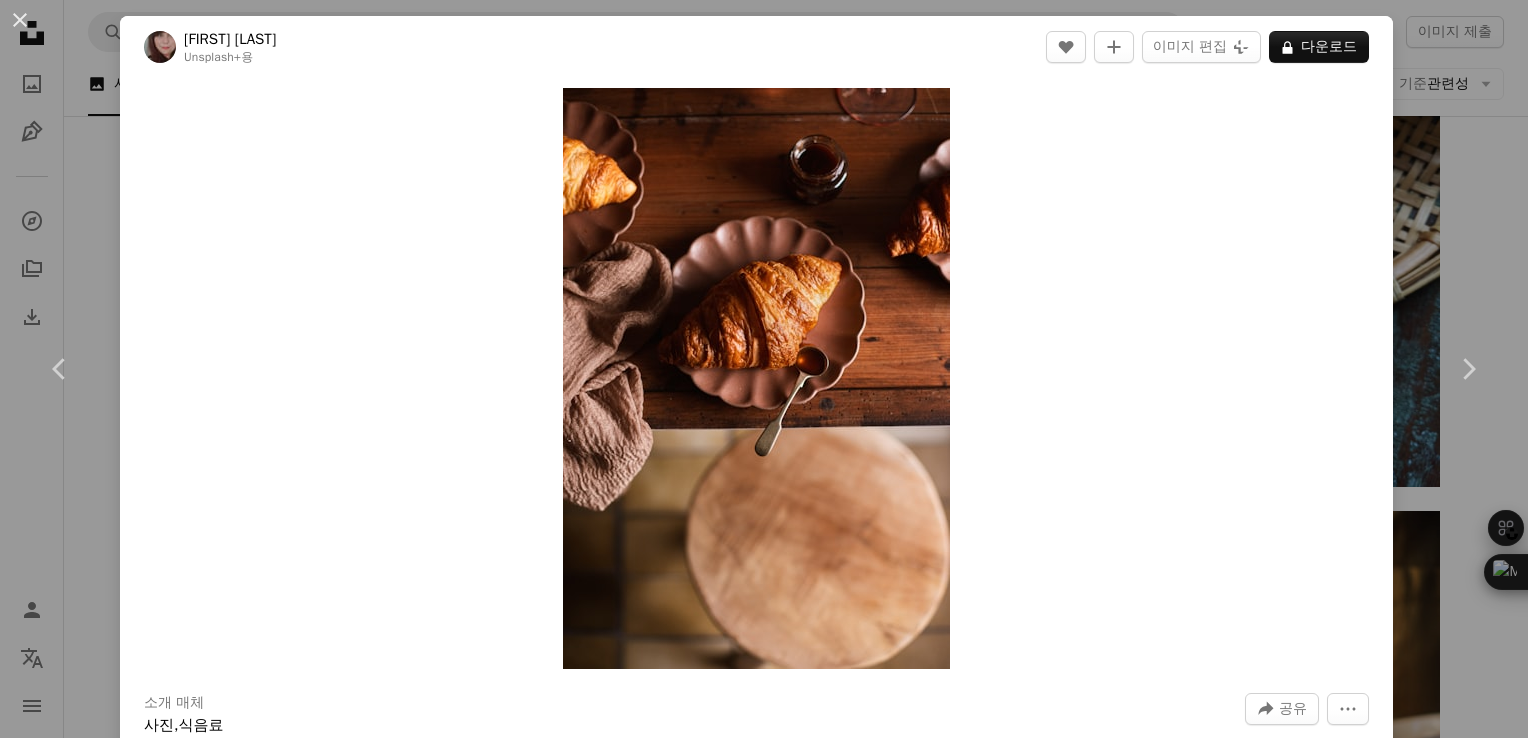 click on "An X shape" at bounding box center [20, 20] 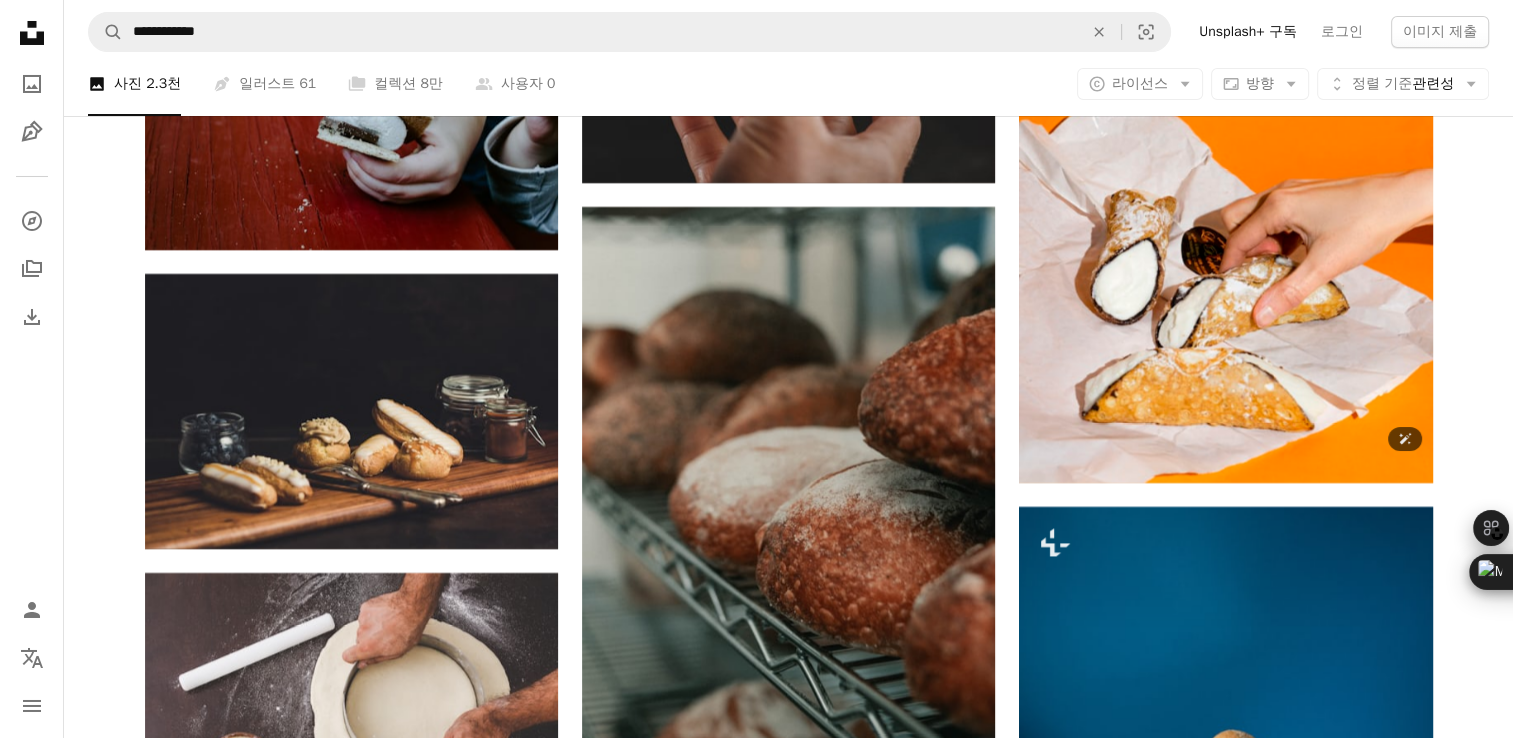 scroll, scrollTop: 30355, scrollLeft: 0, axis: vertical 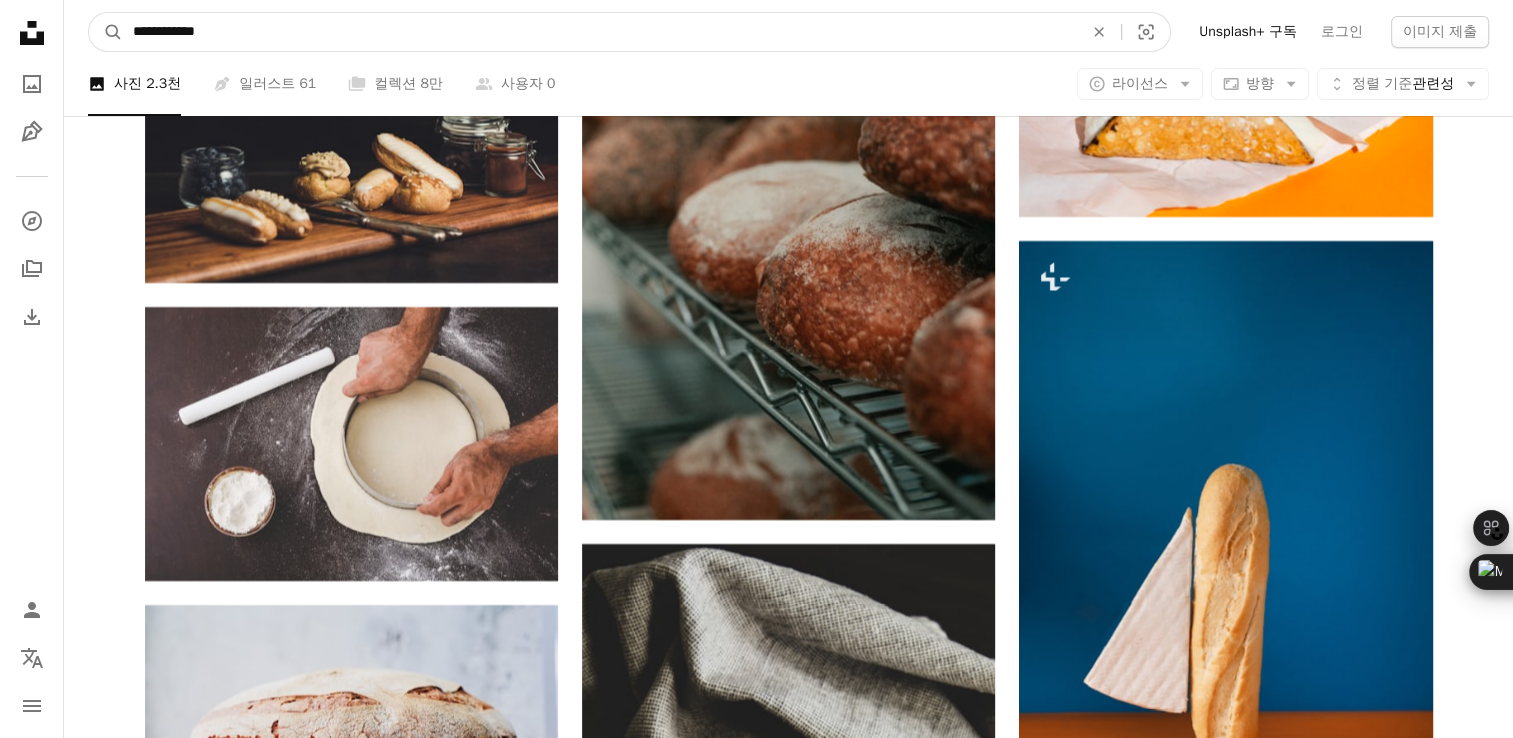 drag, startPoint x: 283, startPoint y: 31, endPoint x: 0, endPoint y: 44, distance: 283.29843 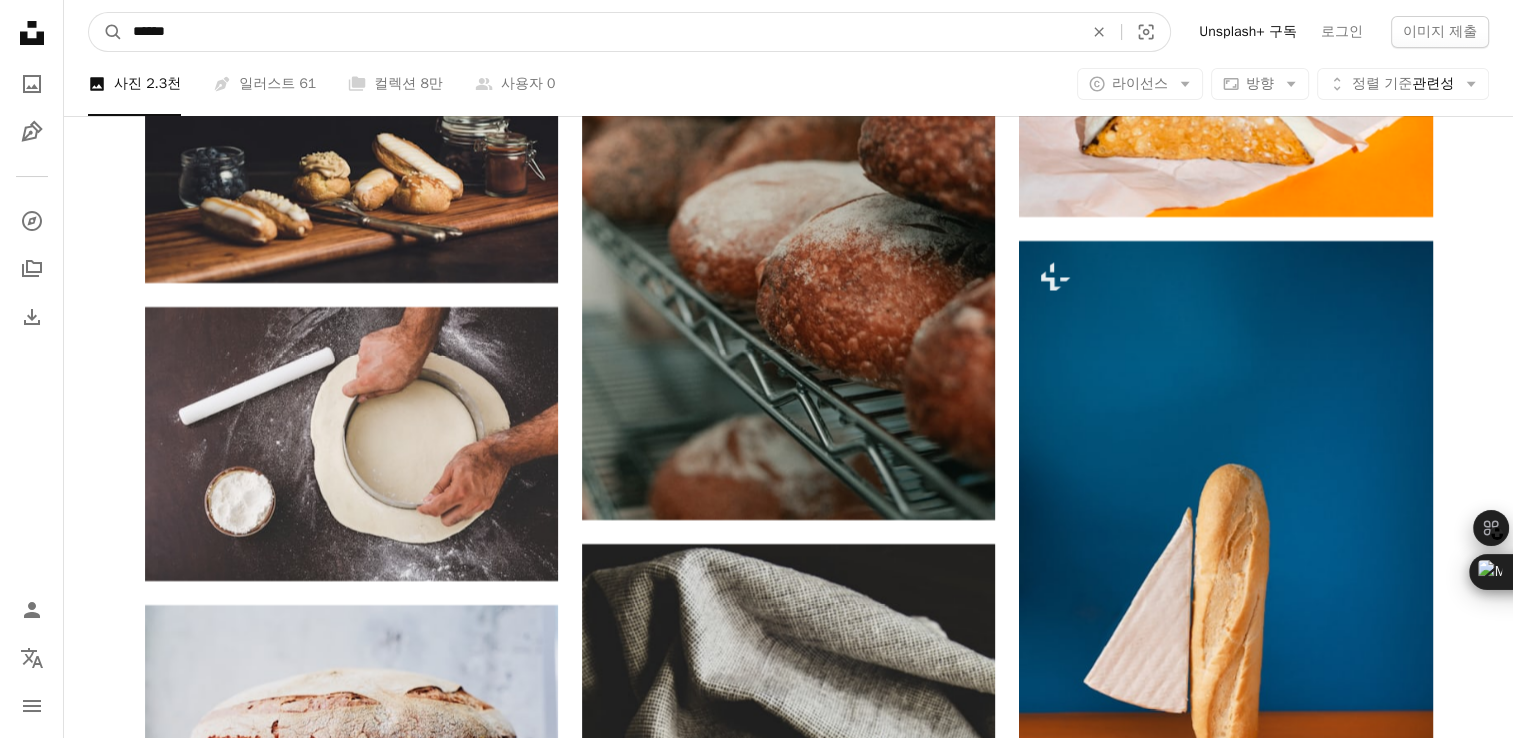 type on "*******" 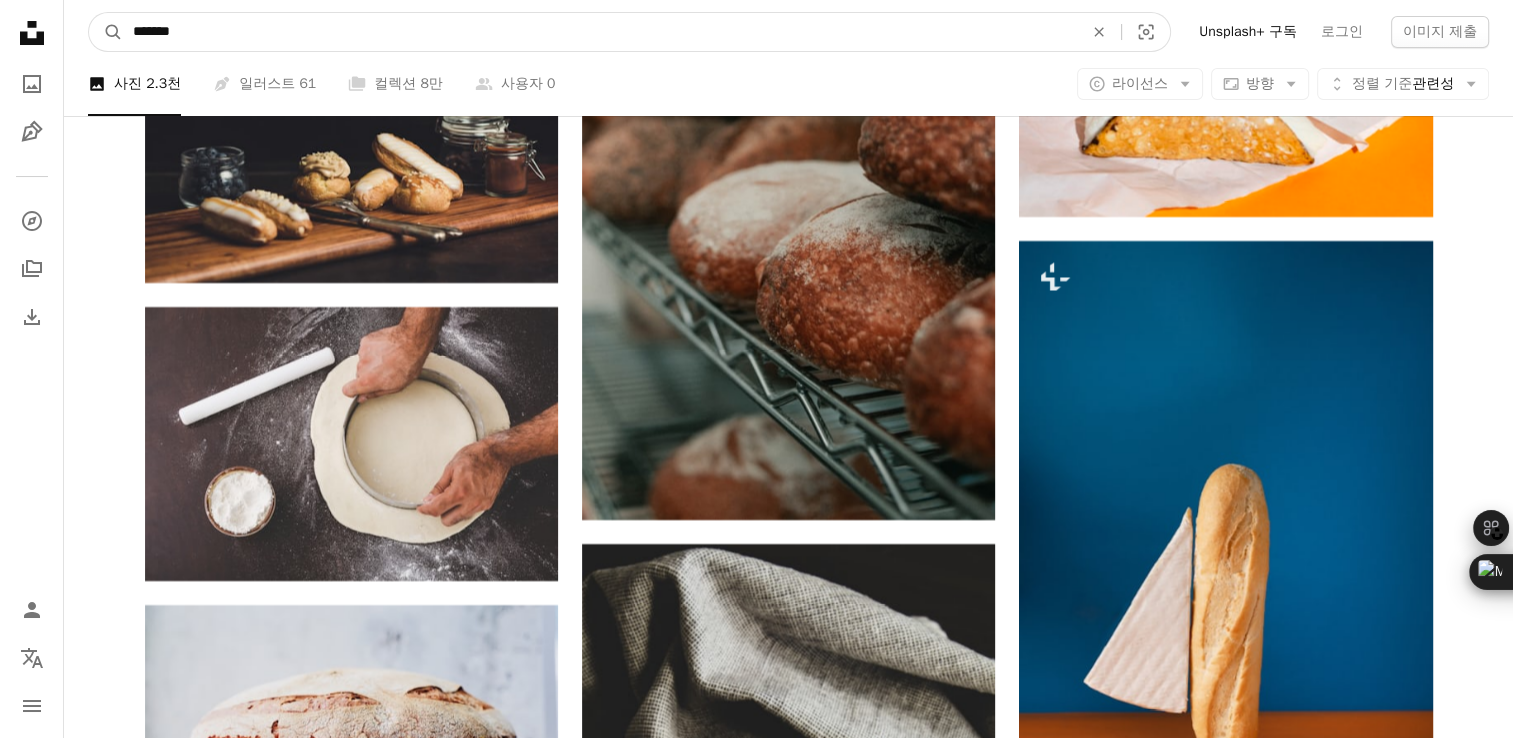 click on "A magnifying glass" at bounding box center [106, 32] 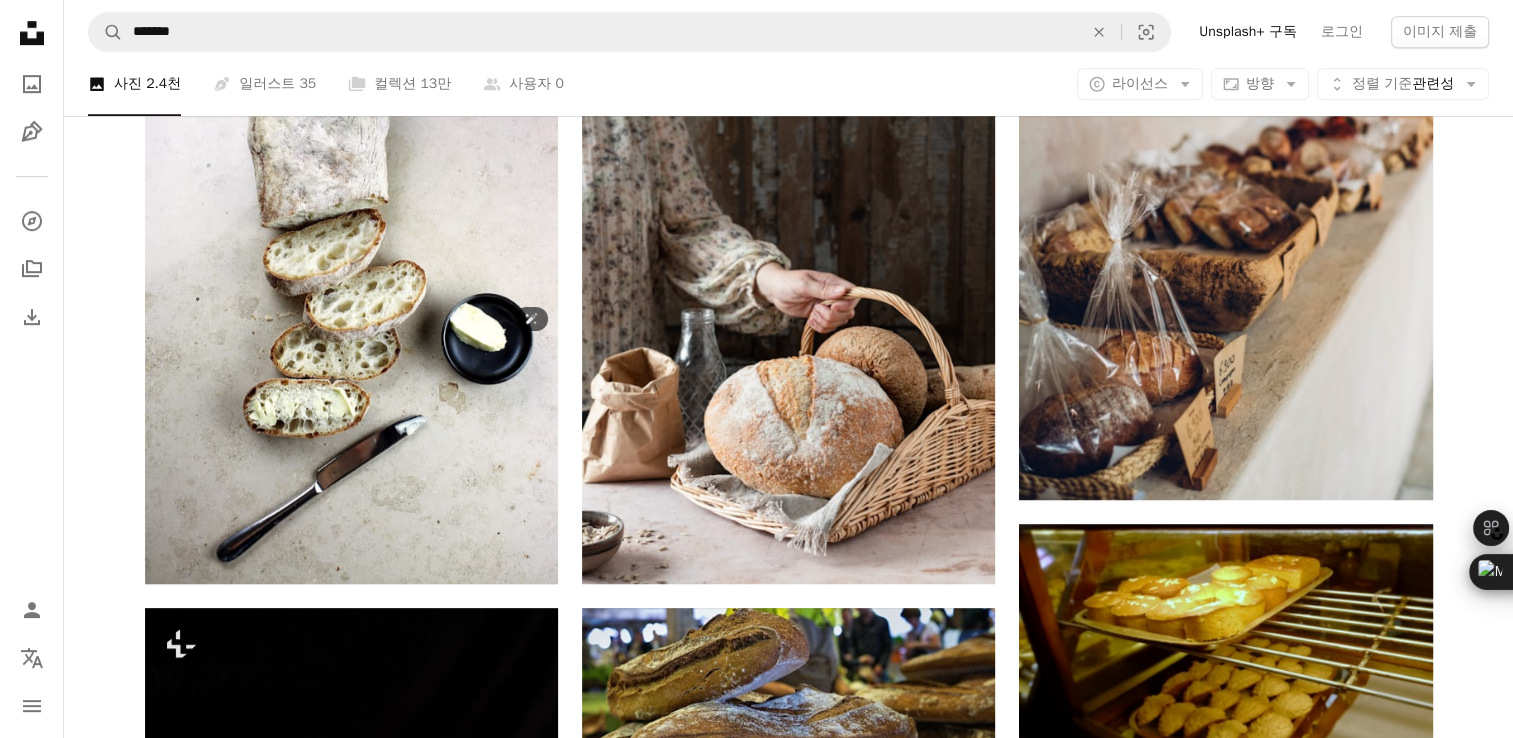 scroll, scrollTop: 1200, scrollLeft: 0, axis: vertical 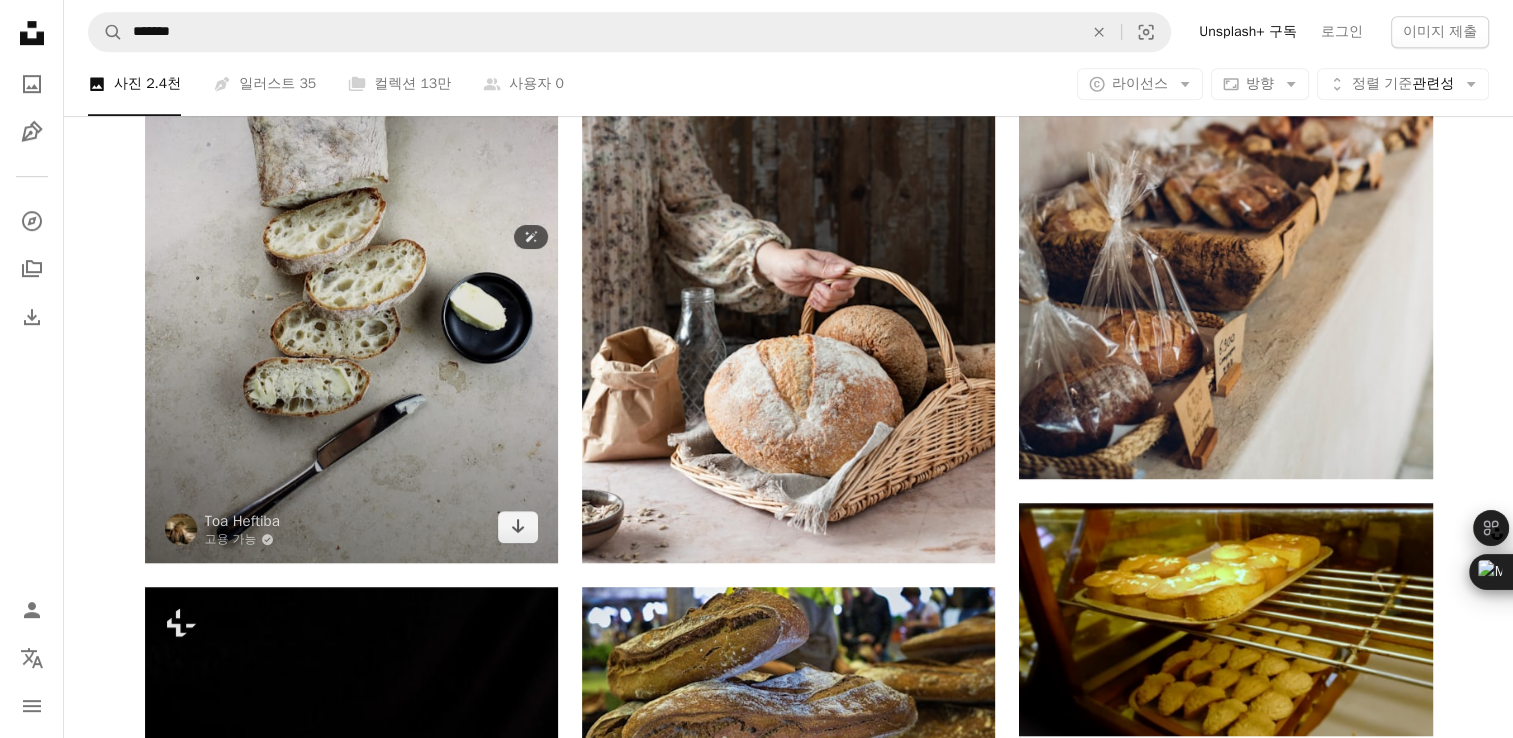 click at bounding box center (351, 253) 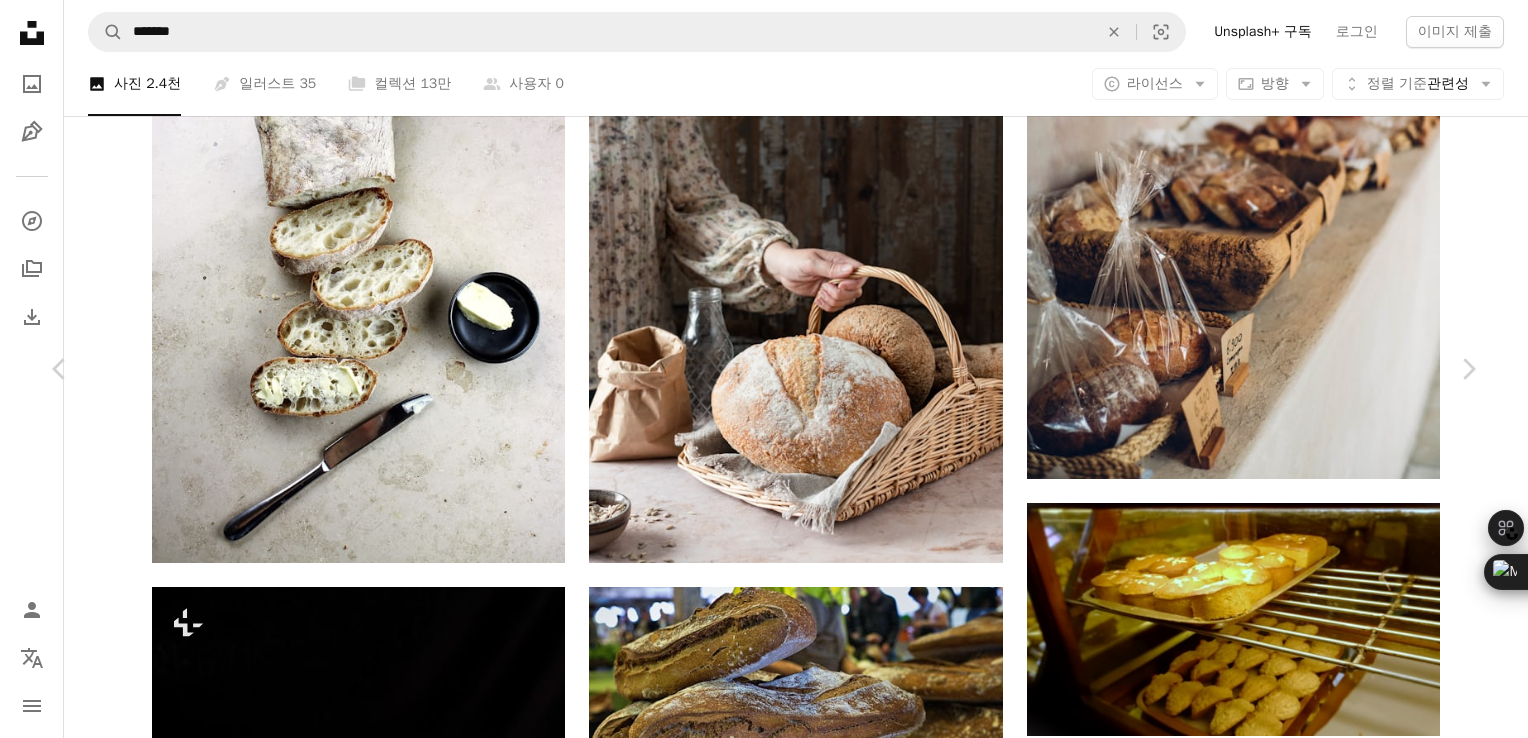 click on "무료 다운로드" at bounding box center [1278, 3813] 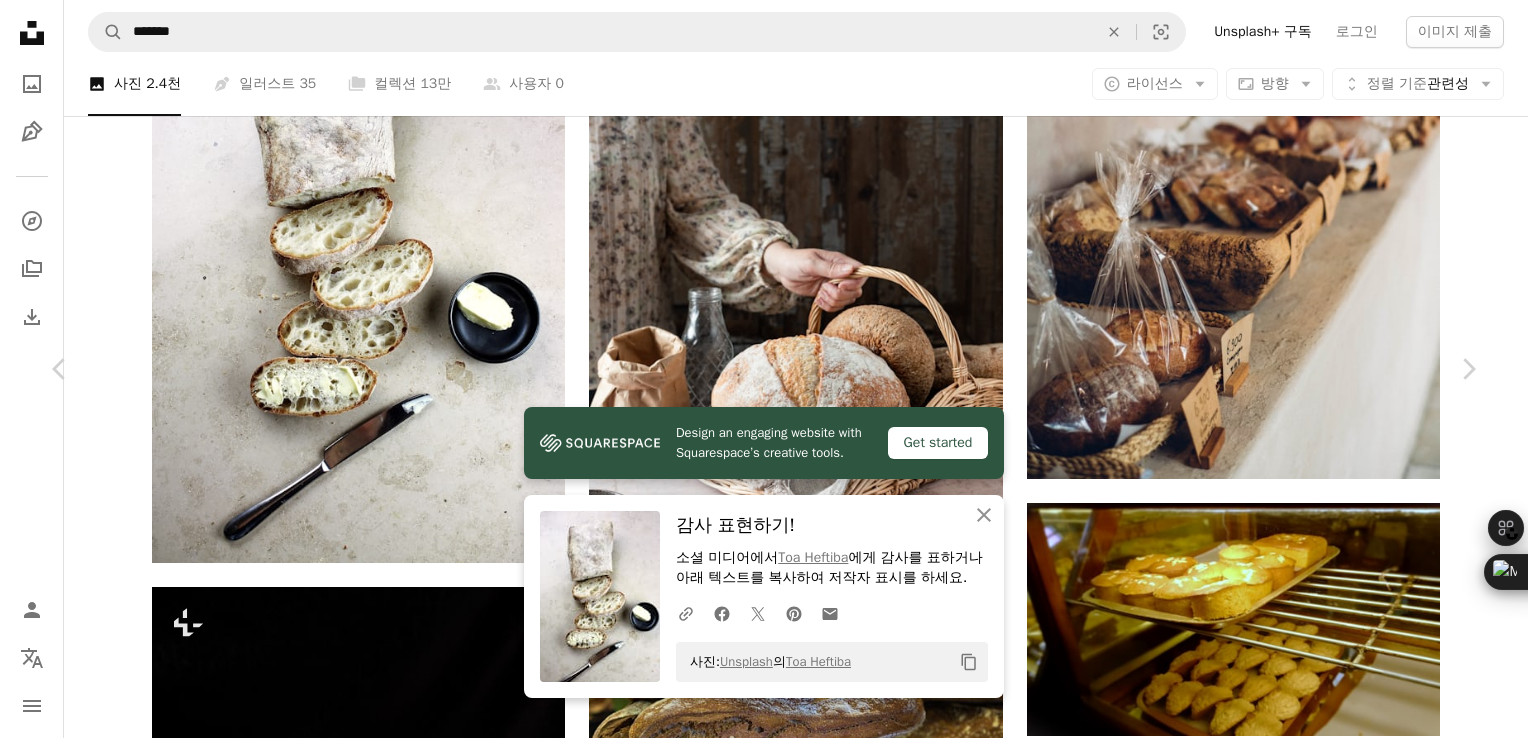 click on "An X shape" at bounding box center [20, 20] 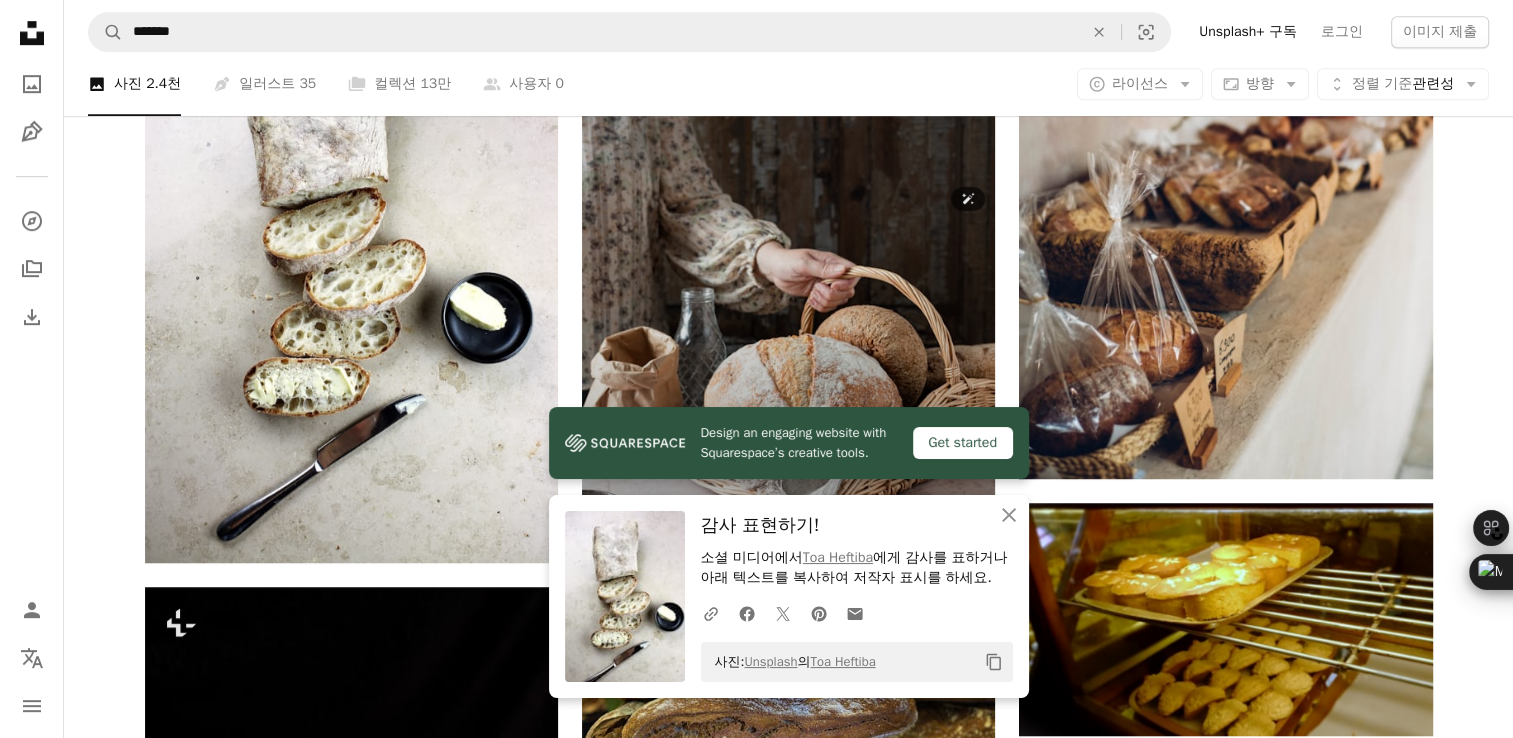 scroll, scrollTop: 1600, scrollLeft: 0, axis: vertical 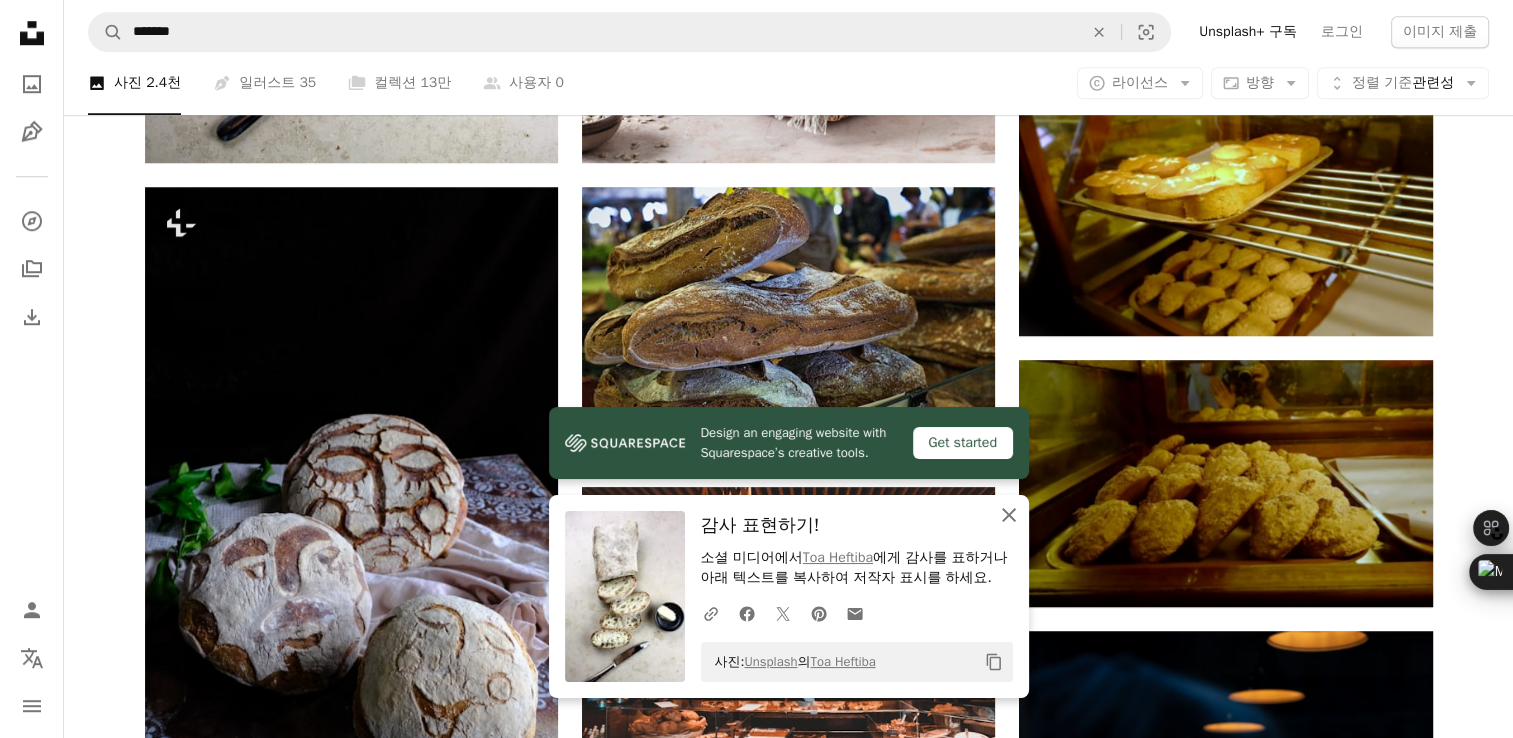 click on "An X shape" 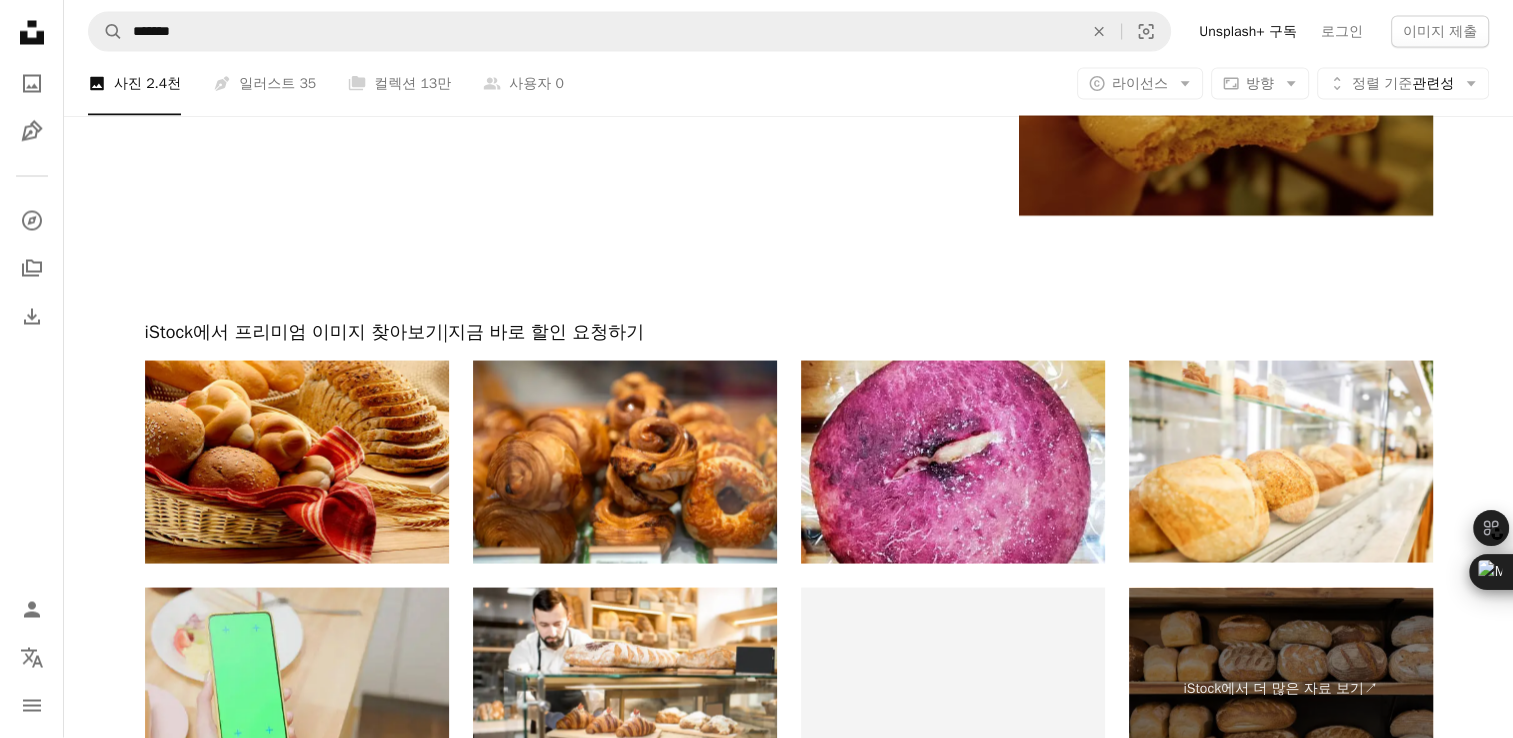 scroll, scrollTop: 3200, scrollLeft: 0, axis: vertical 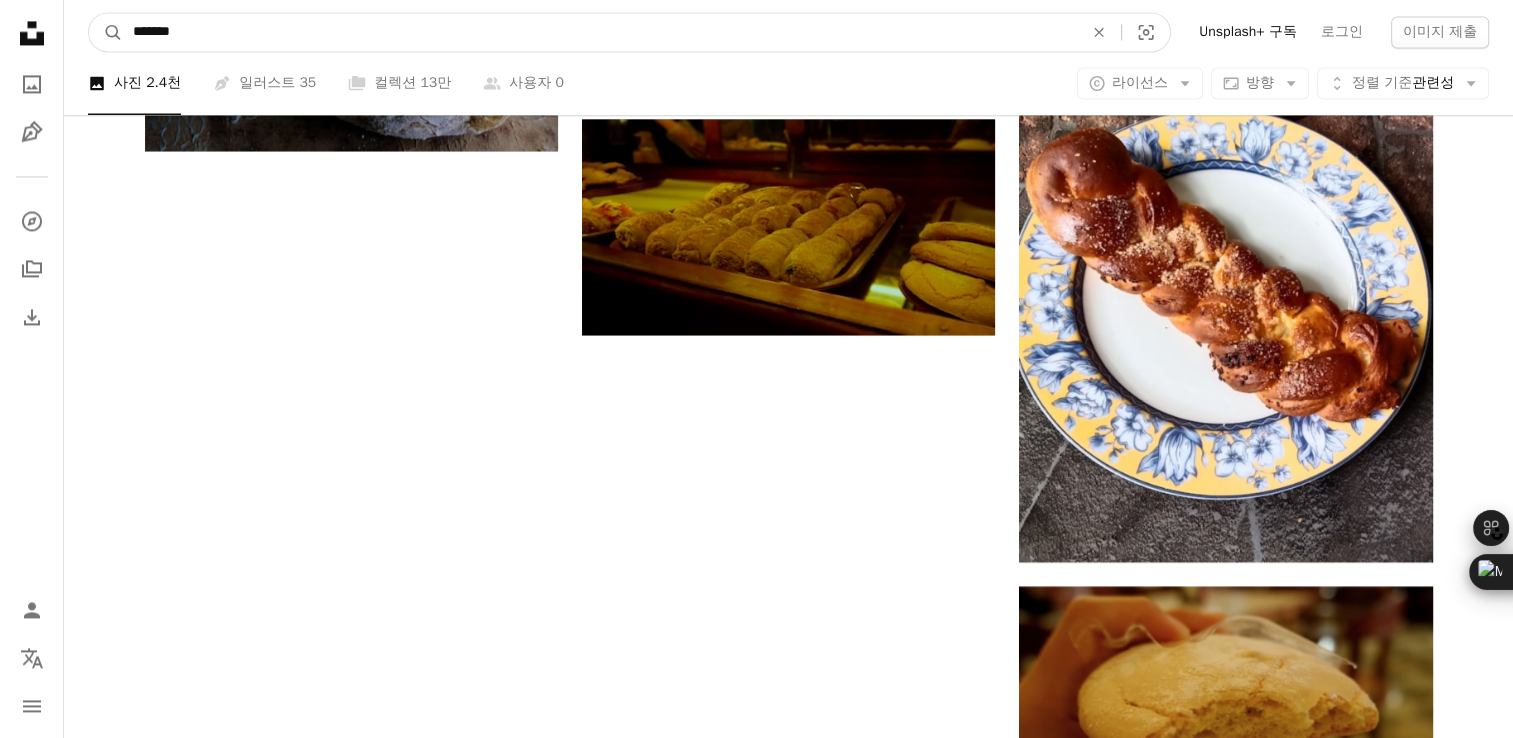 drag, startPoint x: 248, startPoint y: 26, endPoint x: 0, endPoint y: 54, distance: 249.57564 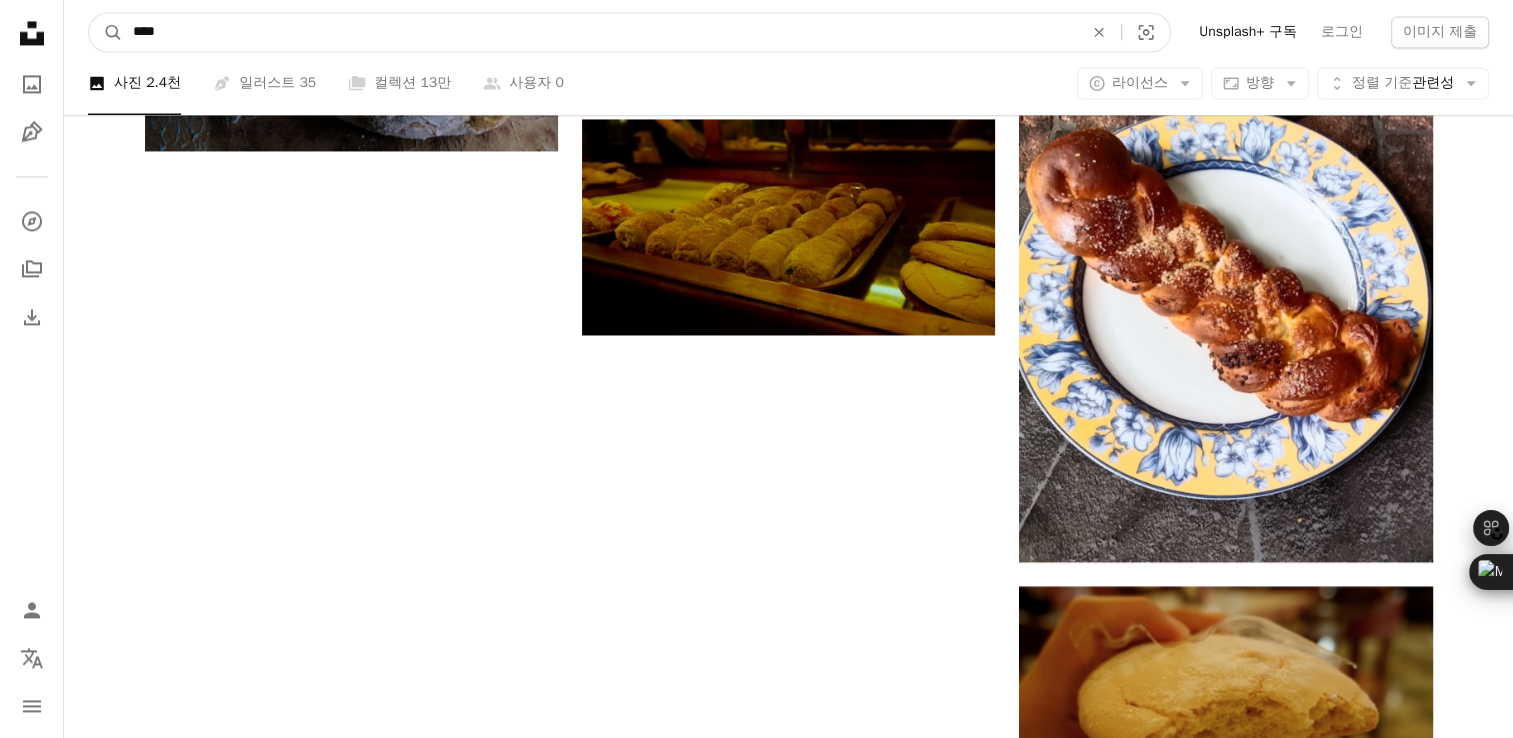 type on "****" 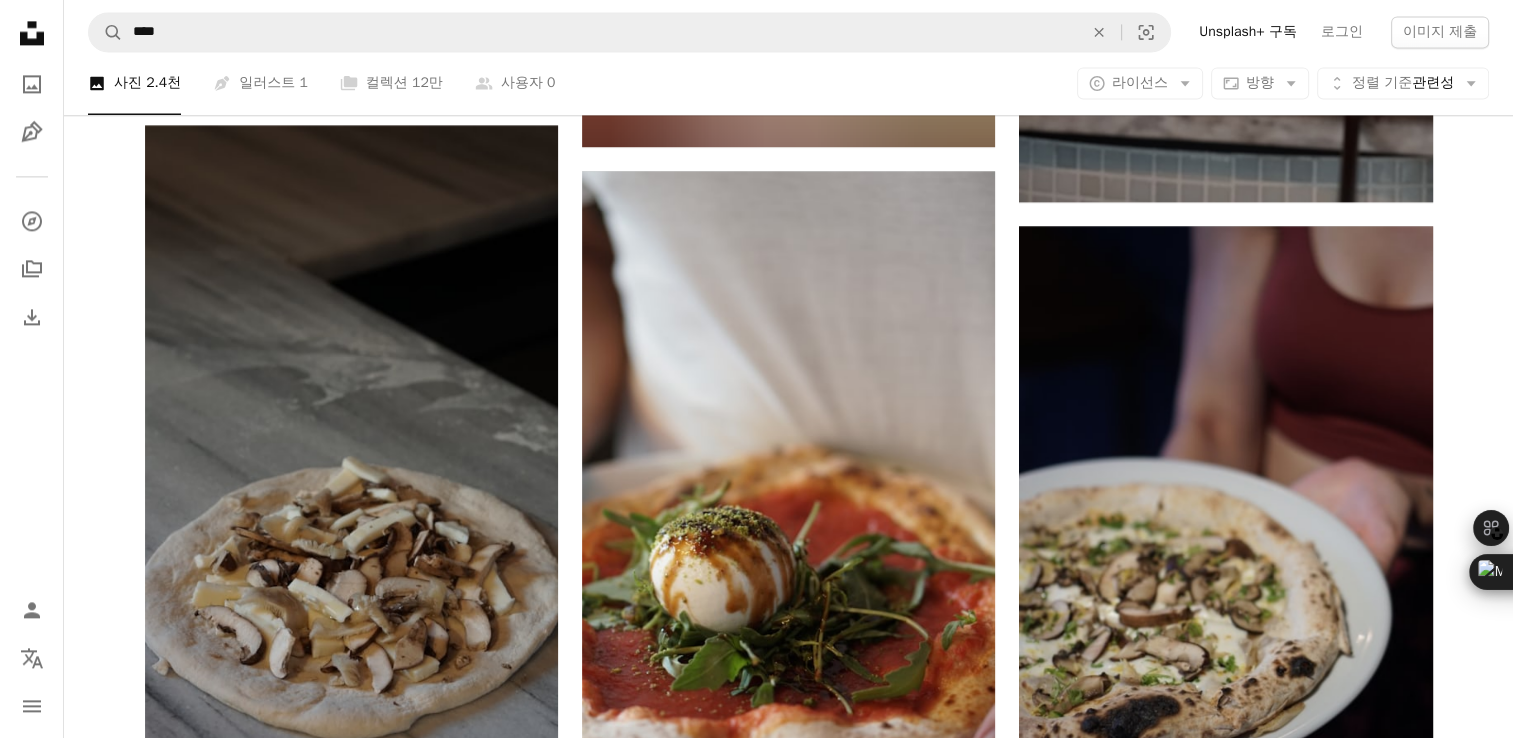 scroll, scrollTop: 2600, scrollLeft: 0, axis: vertical 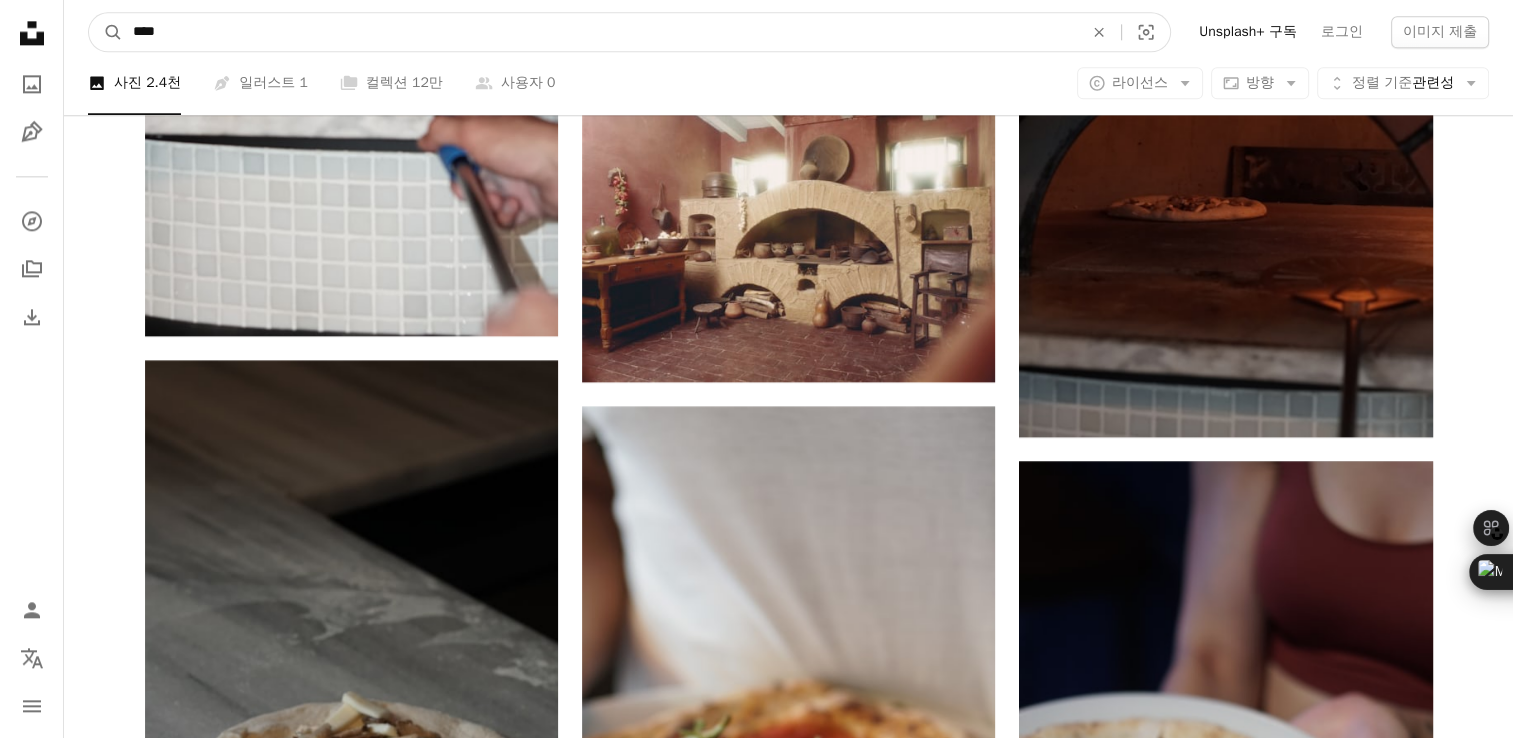 drag, startPoint x: 12, startPoint y: 50, endPoint x: -4, endPoint y: 50, distance: 16 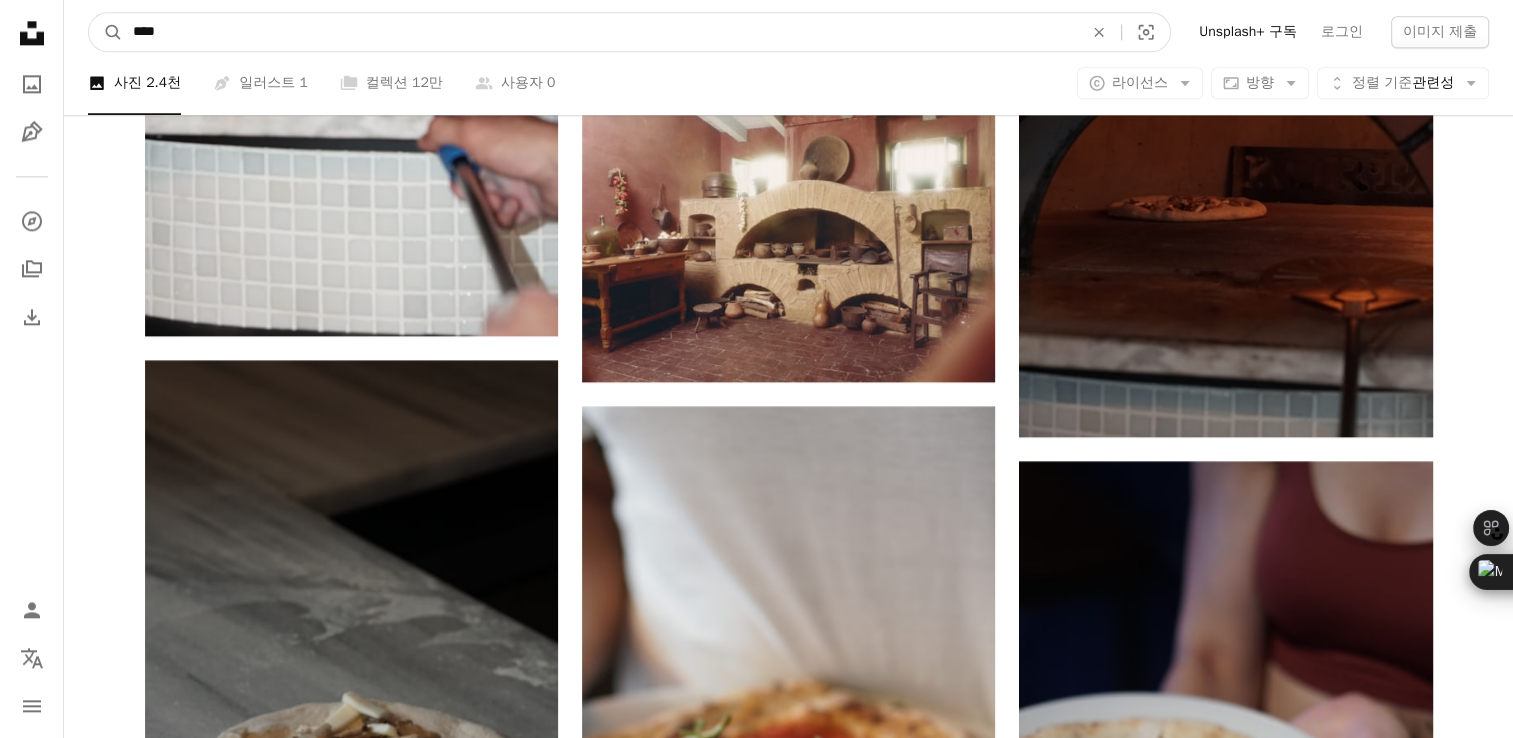 type on "****" 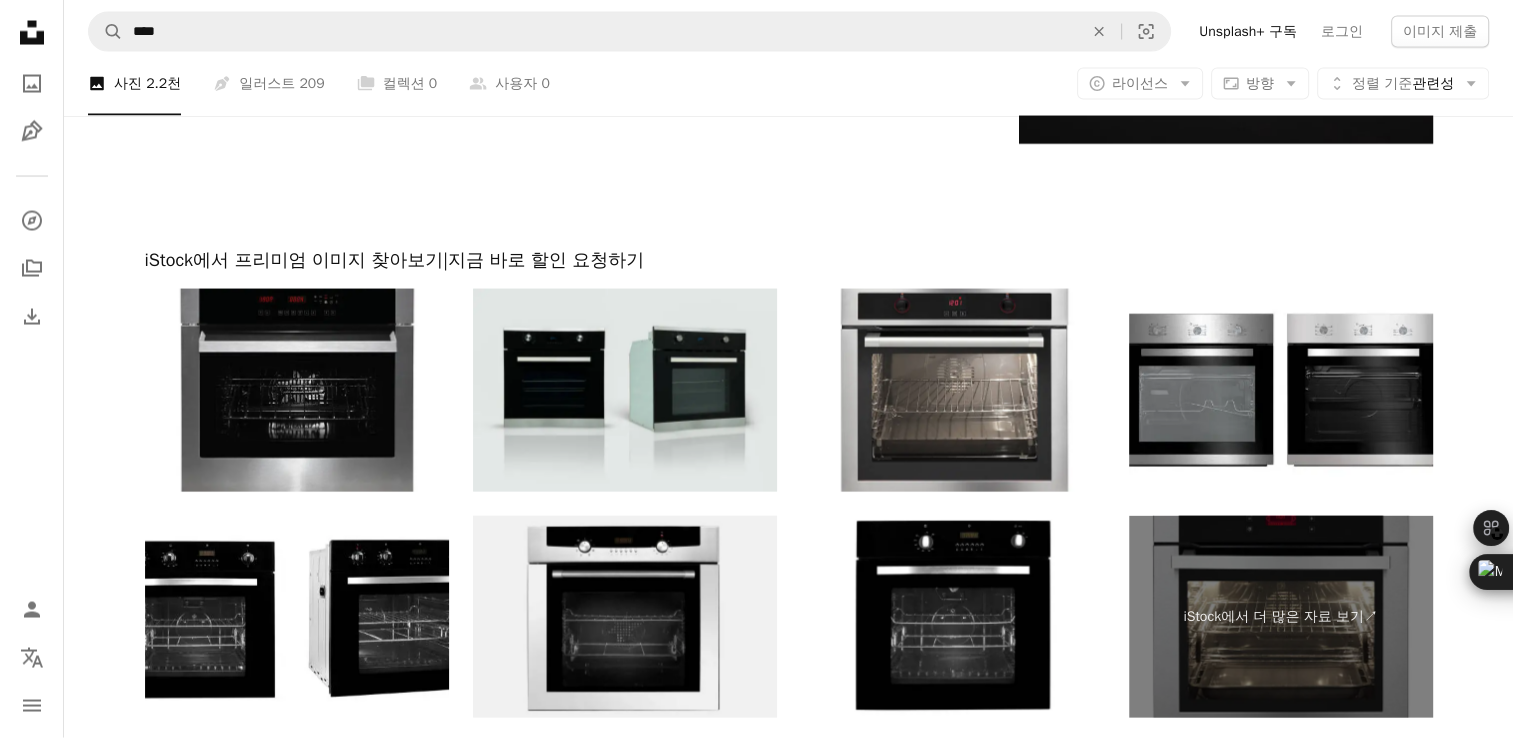 scroll, scrollTop: 4353, scrollLeft: 0, axis: vertical 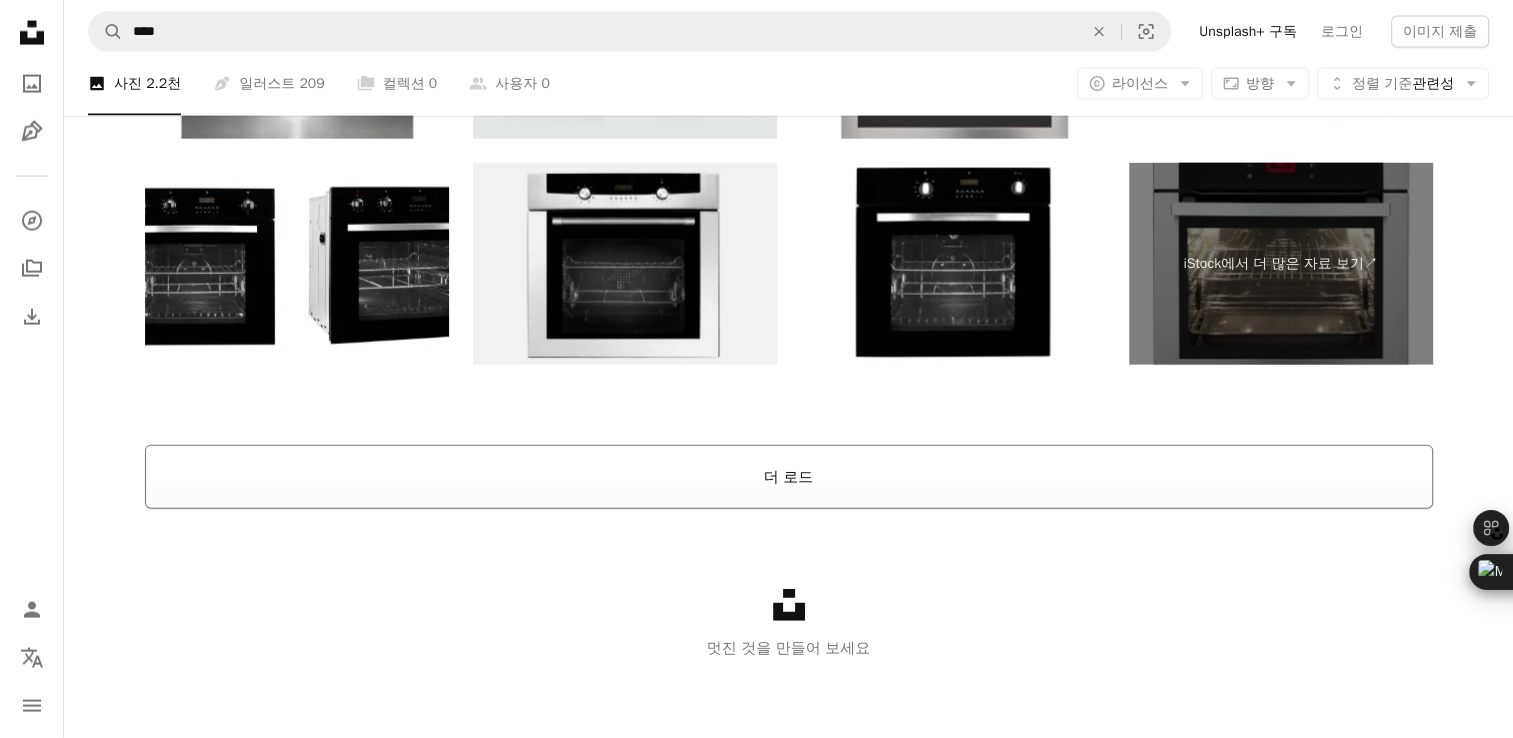 click on "더 로드" at bounding box center (789, 477) 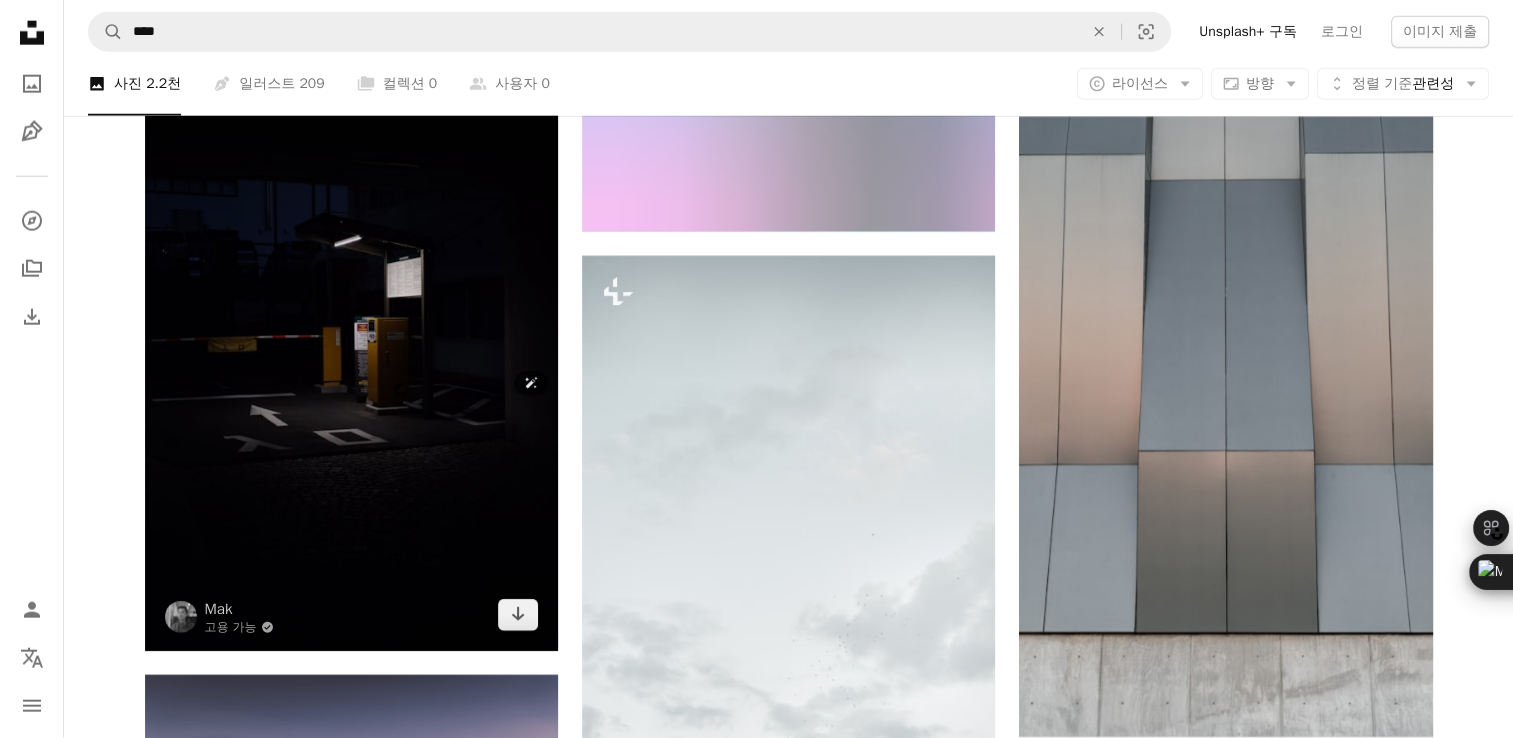 scroll, scrollTop: 13353, scrollLeft: 0, axis: vertical 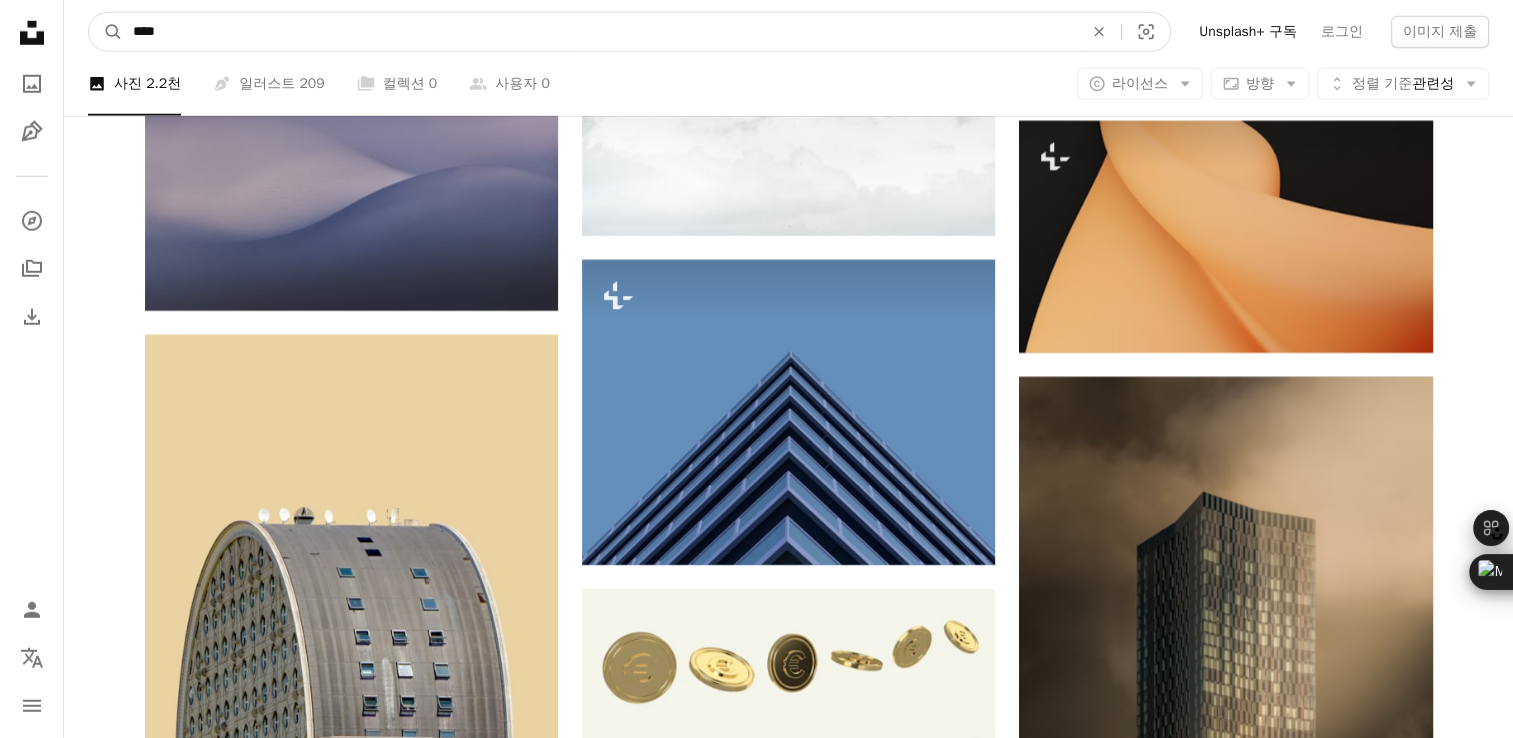 drag, startPoint x: 244, startPoint y: 49, endPoint x: -4, endPoint y: 50, distance: 248.00201 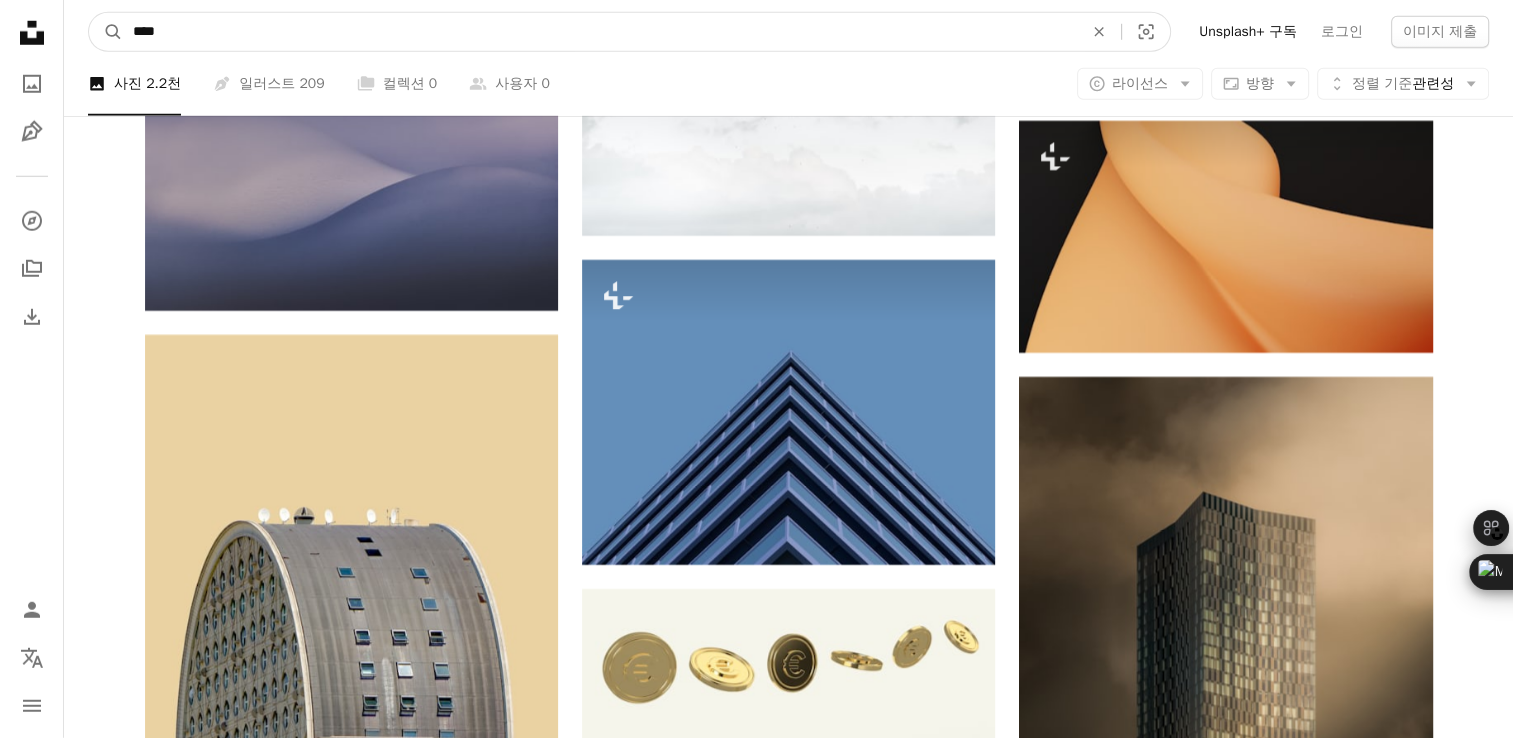 type on "****" 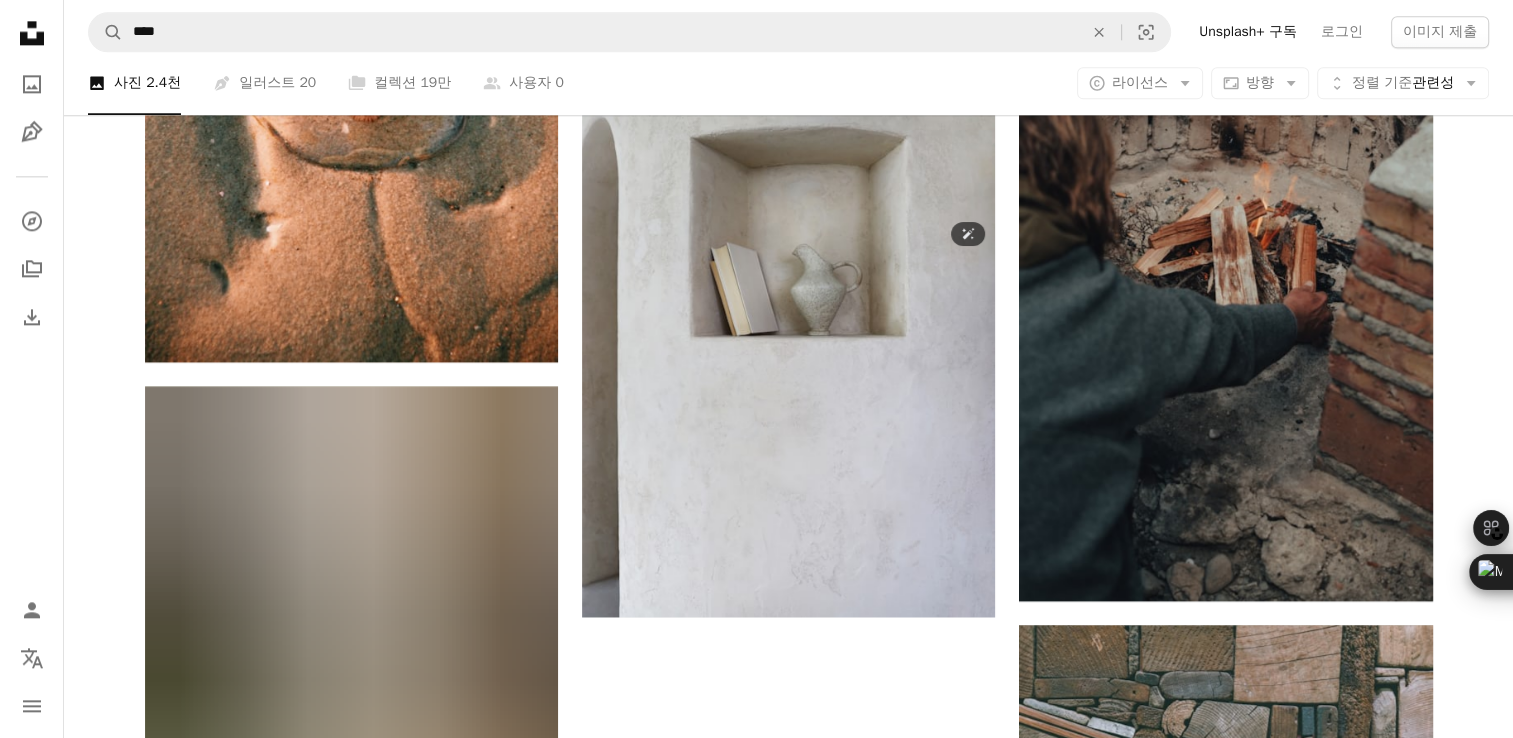 scroll, scrollTop: 2600, scrollLeft: 0, axis: vertical 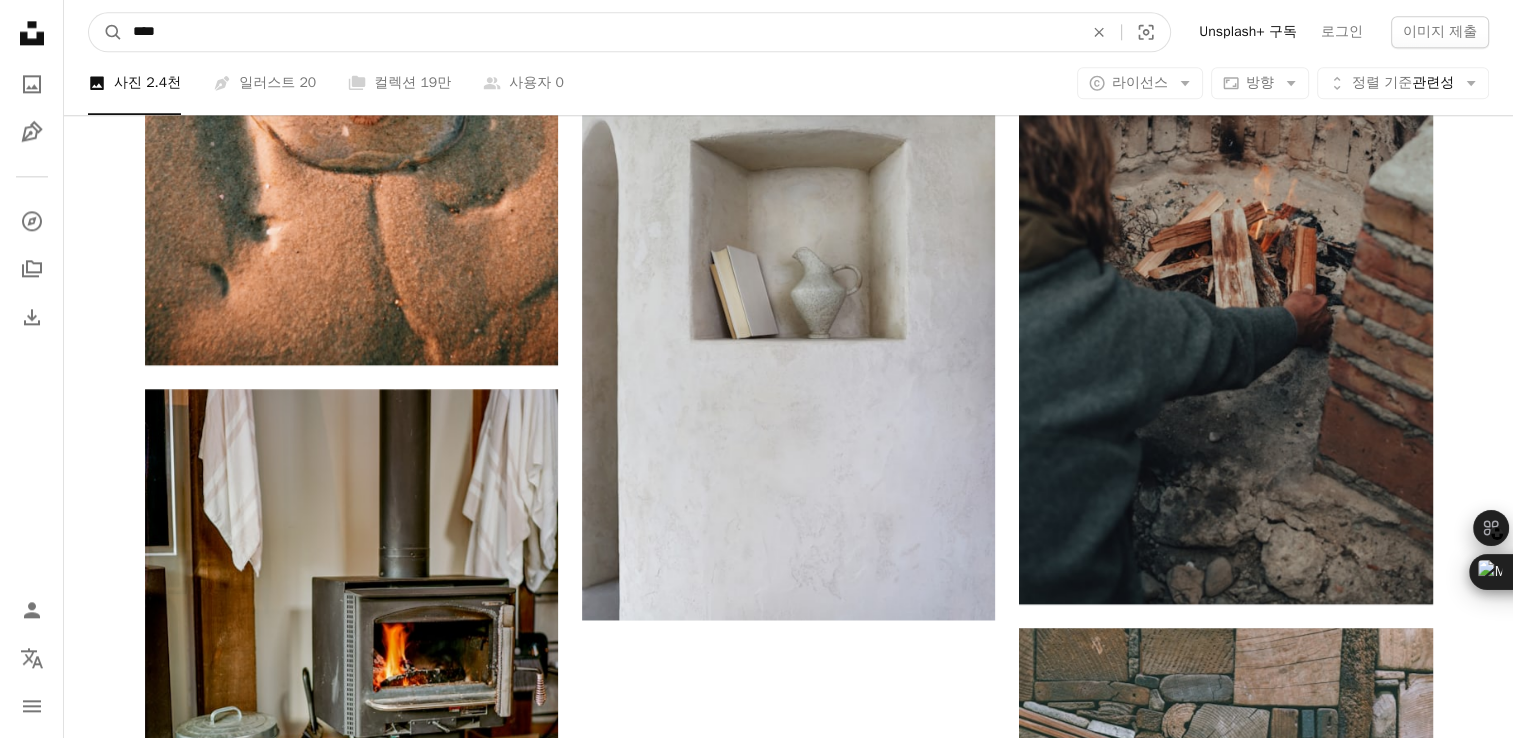 drag, startPoint x: 192, startPoint y: 35, endPoint x: 0, endPoint y: 33, distance: 192.01042 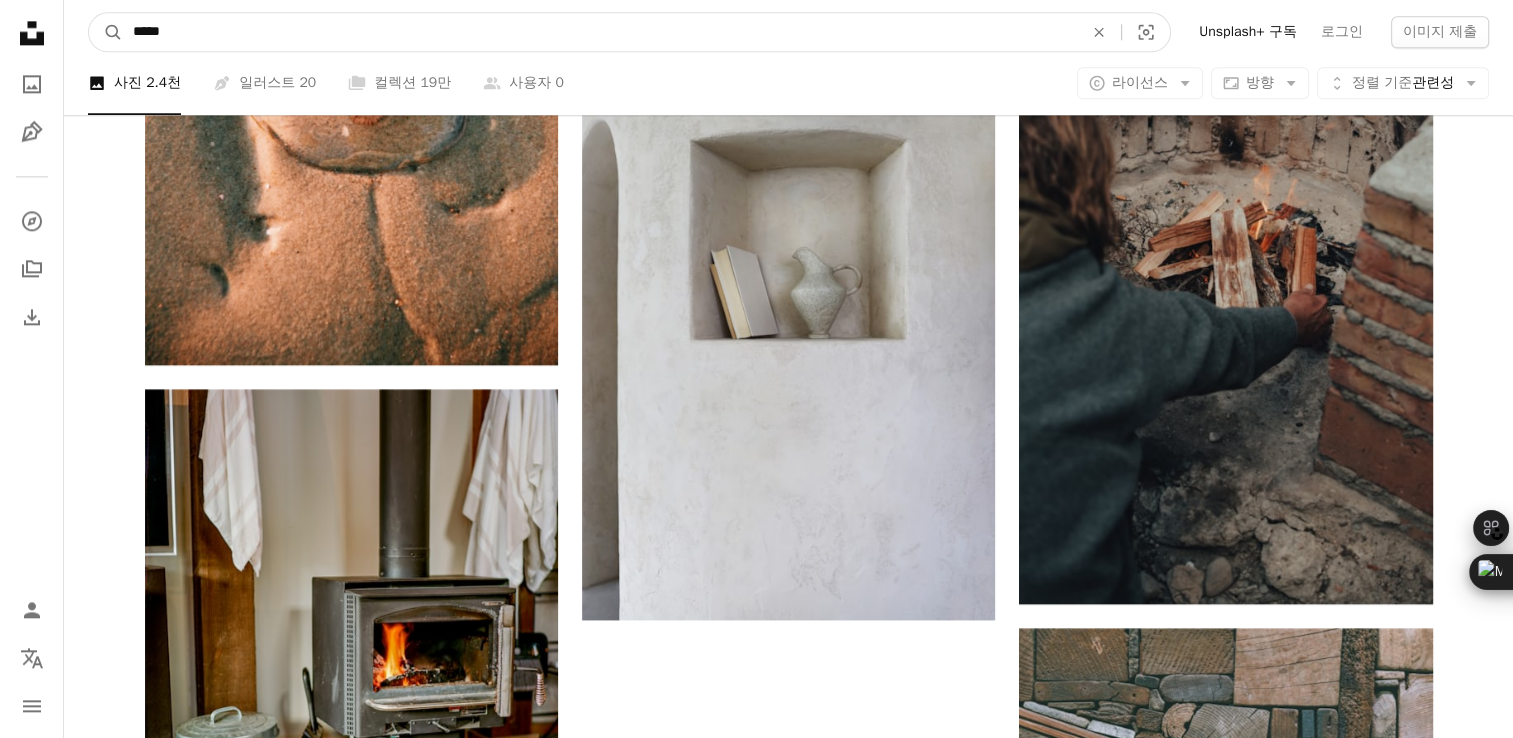 type on "*****" 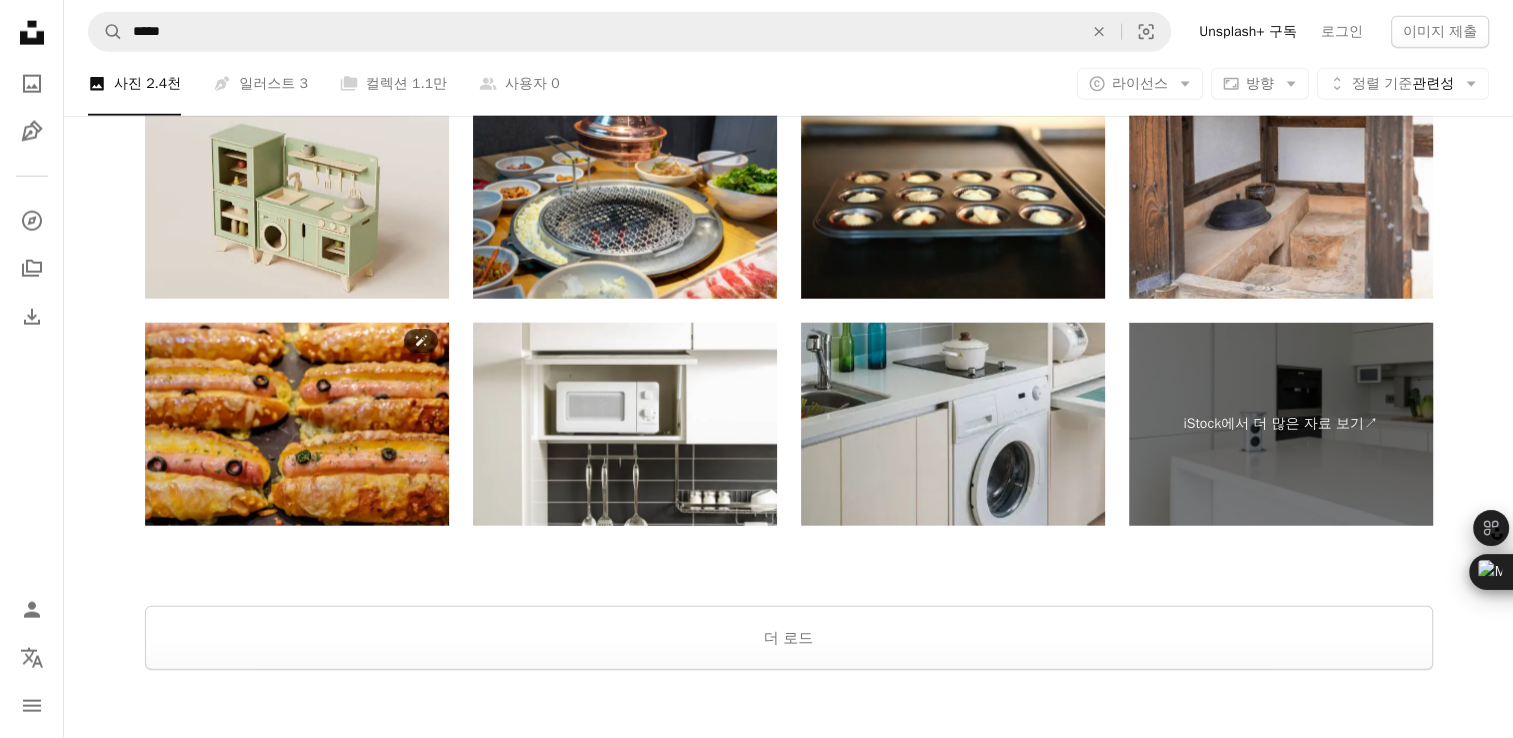 scroll, scrollTop: 4956, scrollLeft: 0, axis: vertical 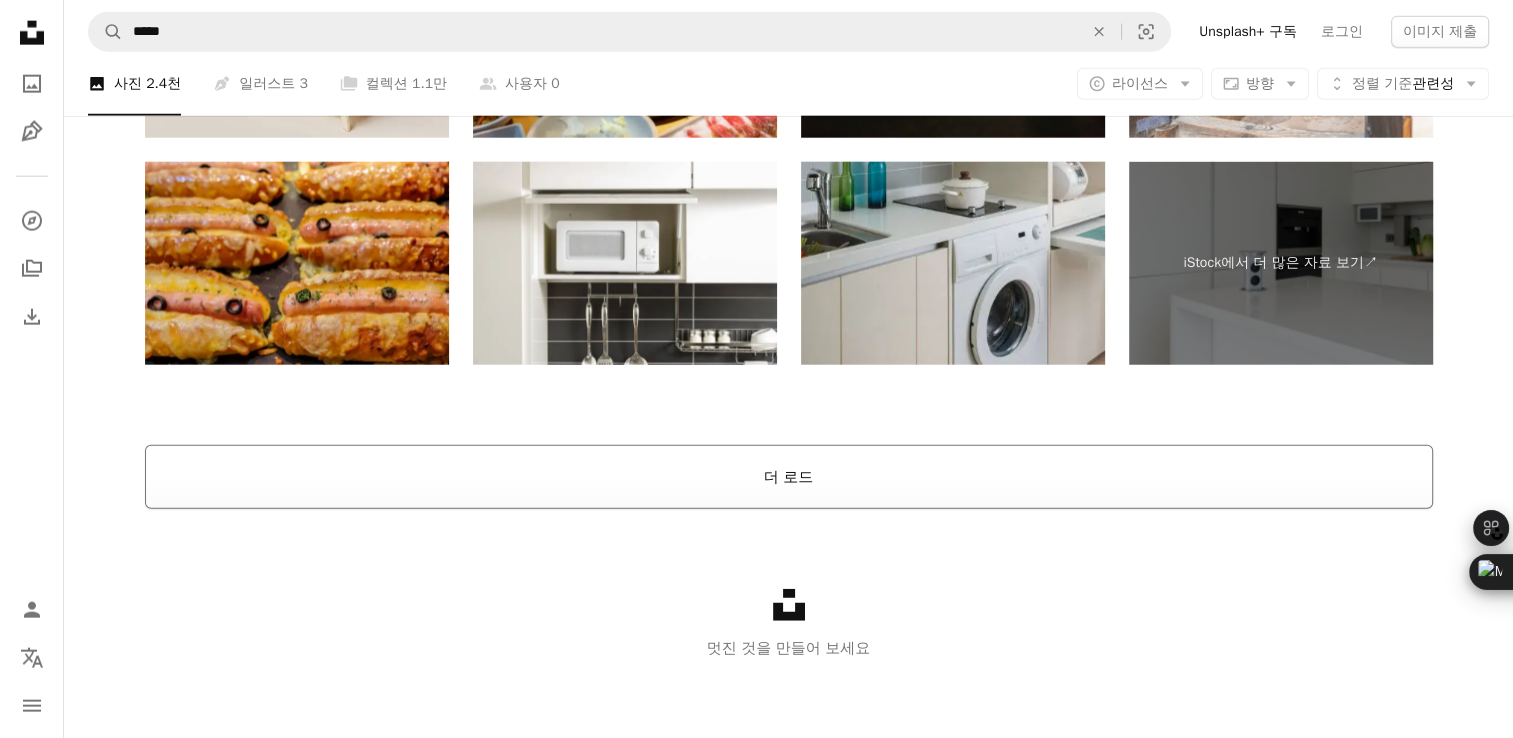 click on "더 로드" at bounding box center [789, 477] 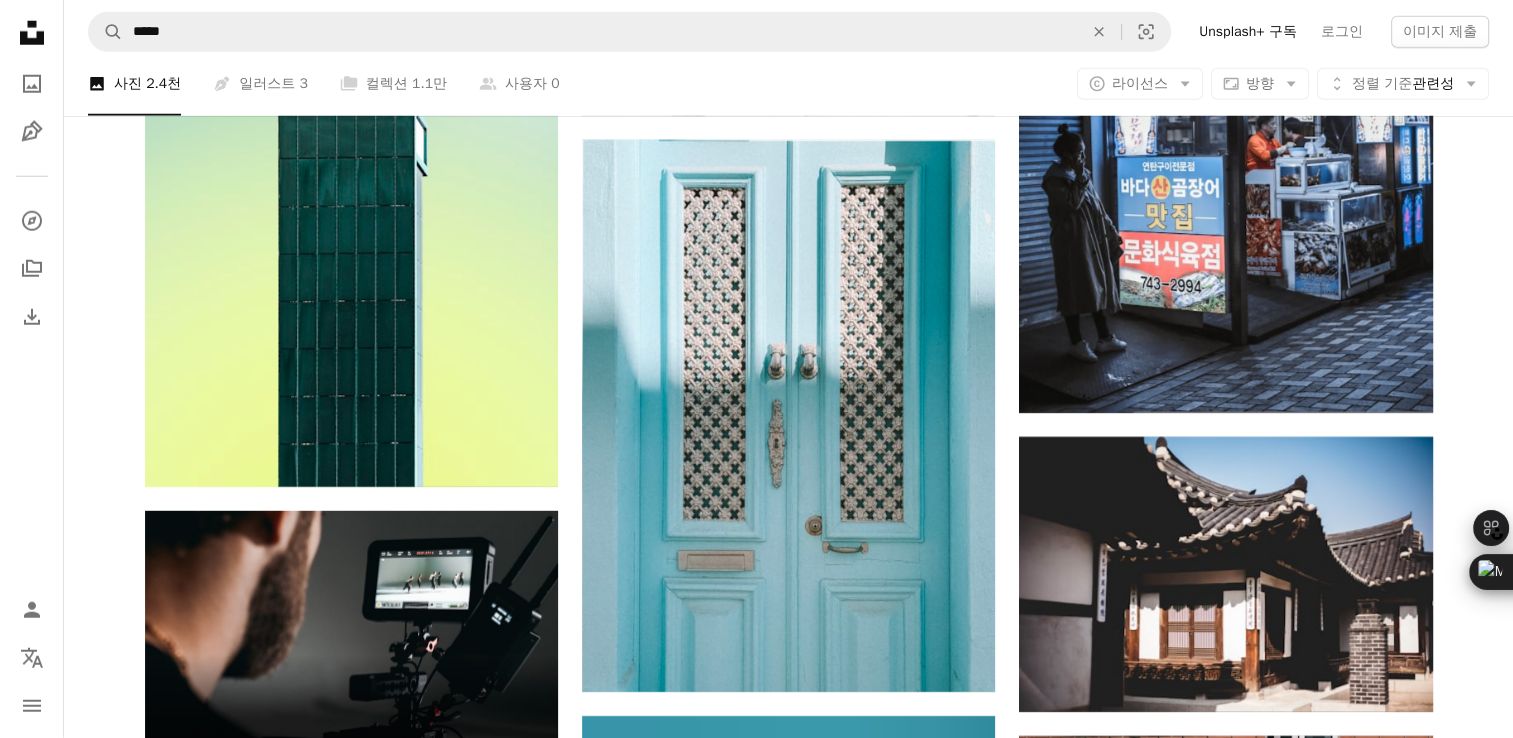 scroll, scrollTop: 6356, scrollLeft: 0, axis: vertical 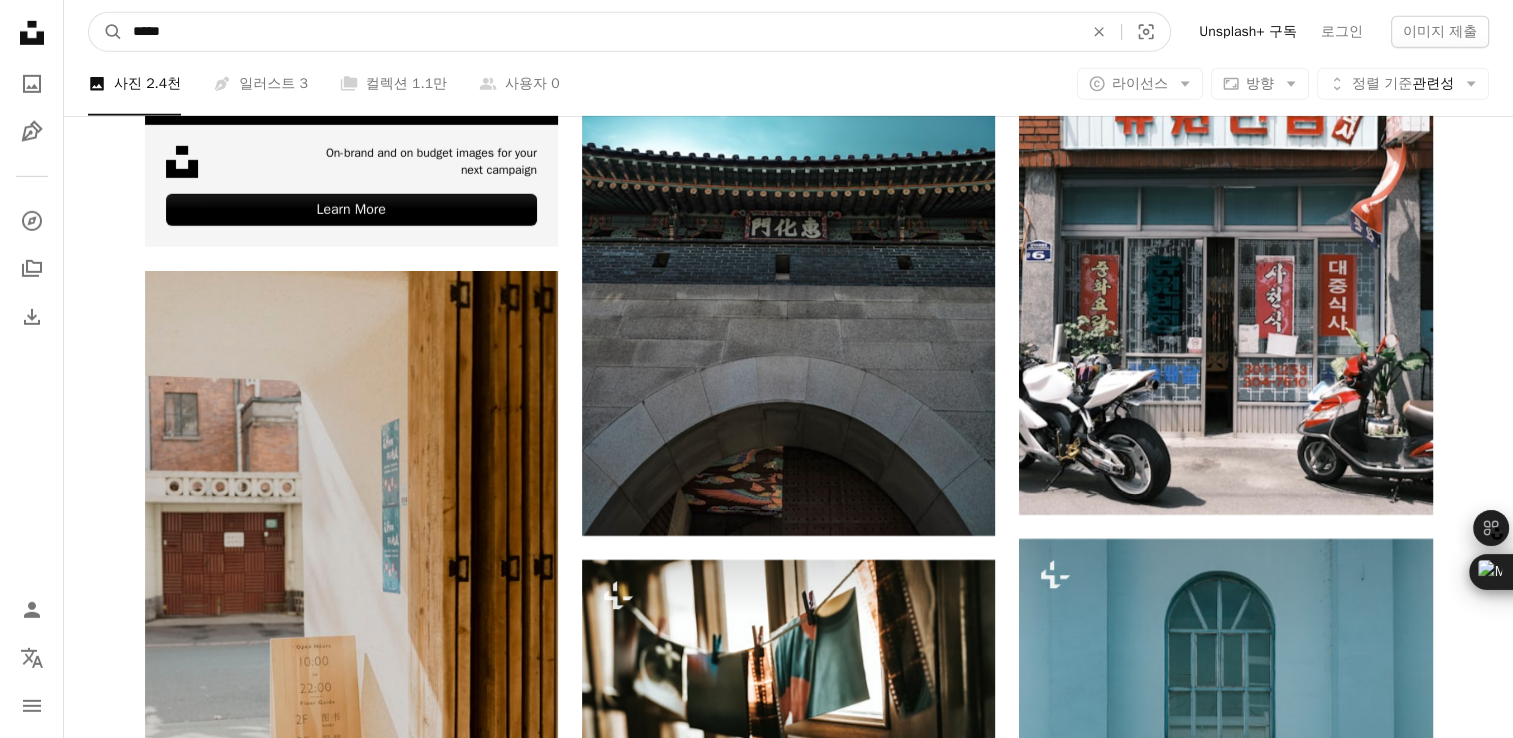 click on "*****" at bounding box center [600, 32] 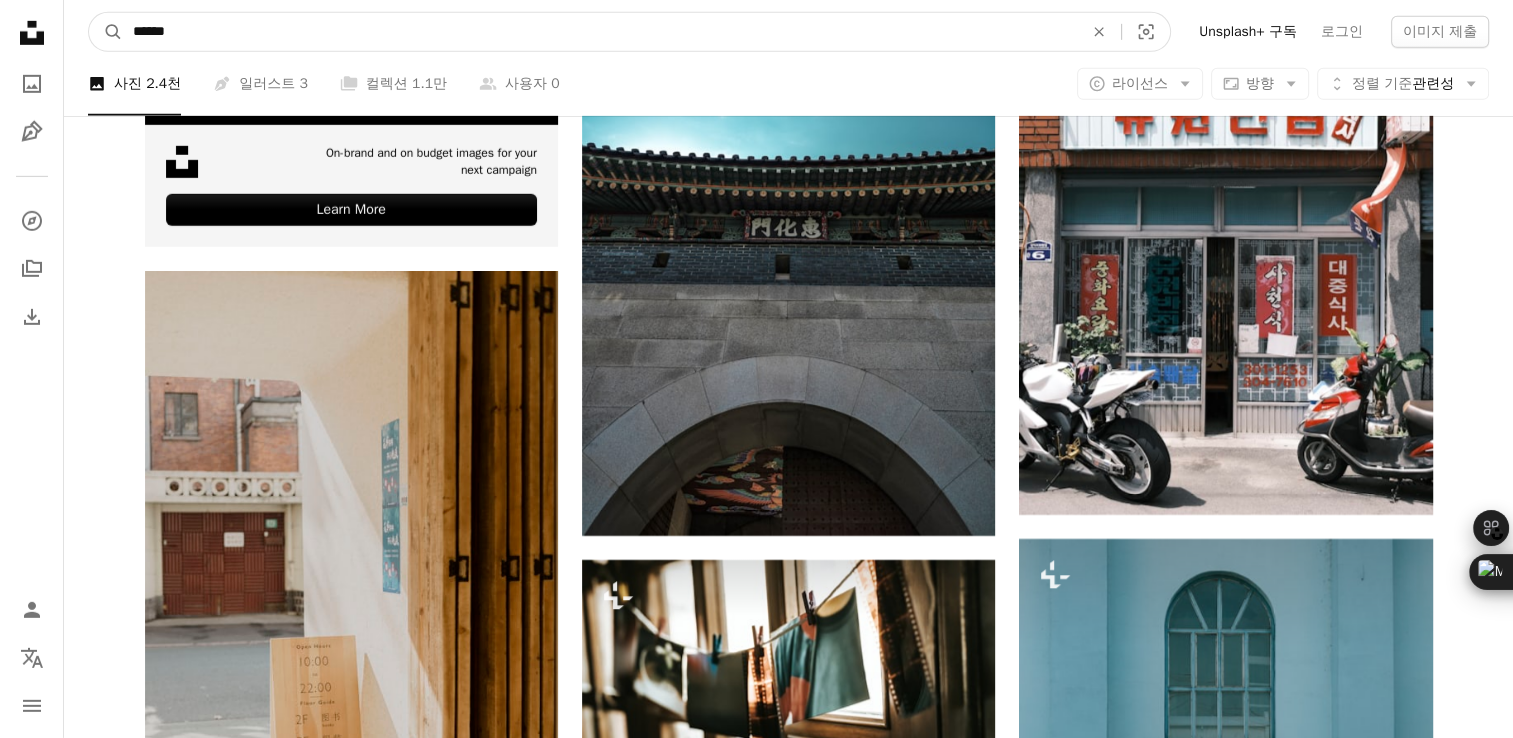 type on "******" 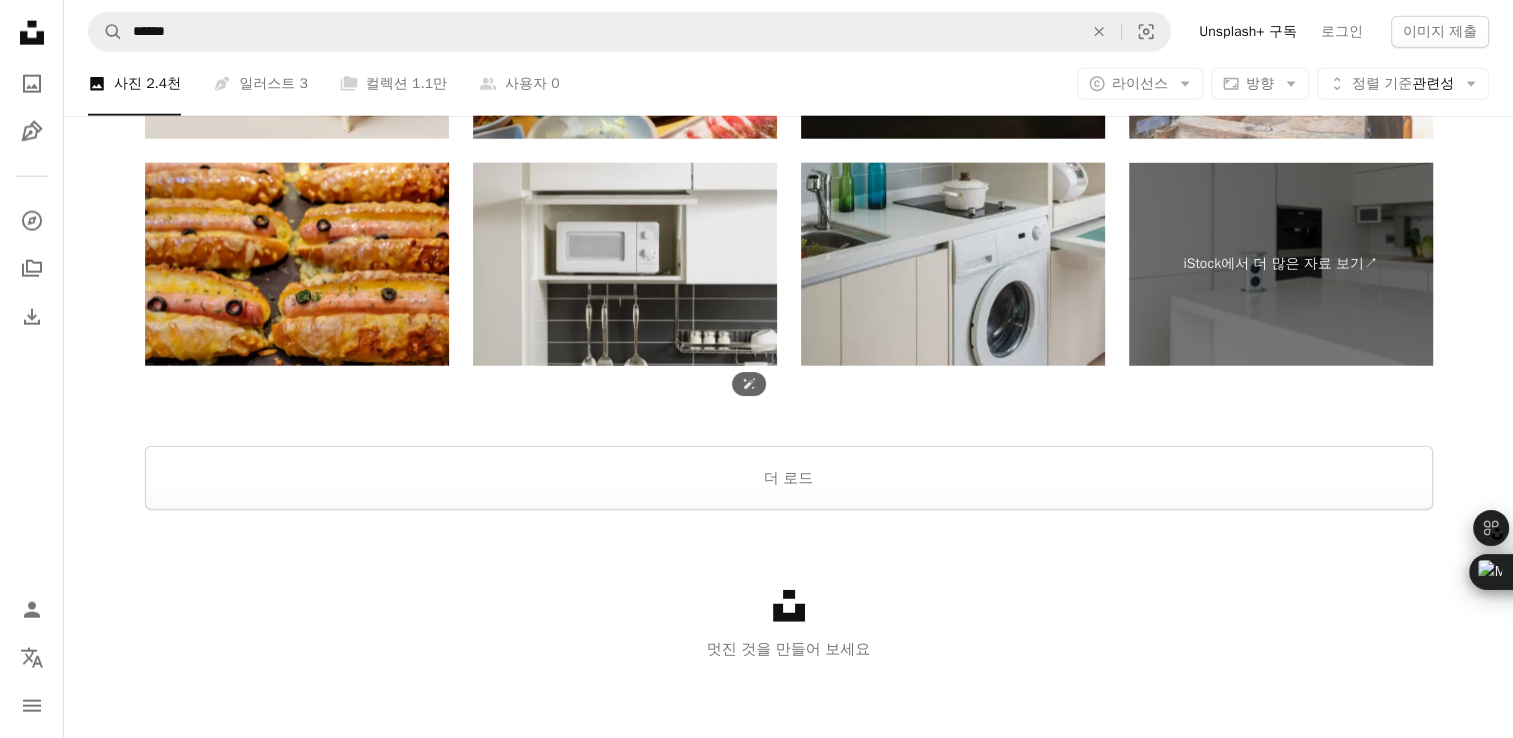 scroll, scrollTop: 4956, scrollLeft: 0, axis: vertical 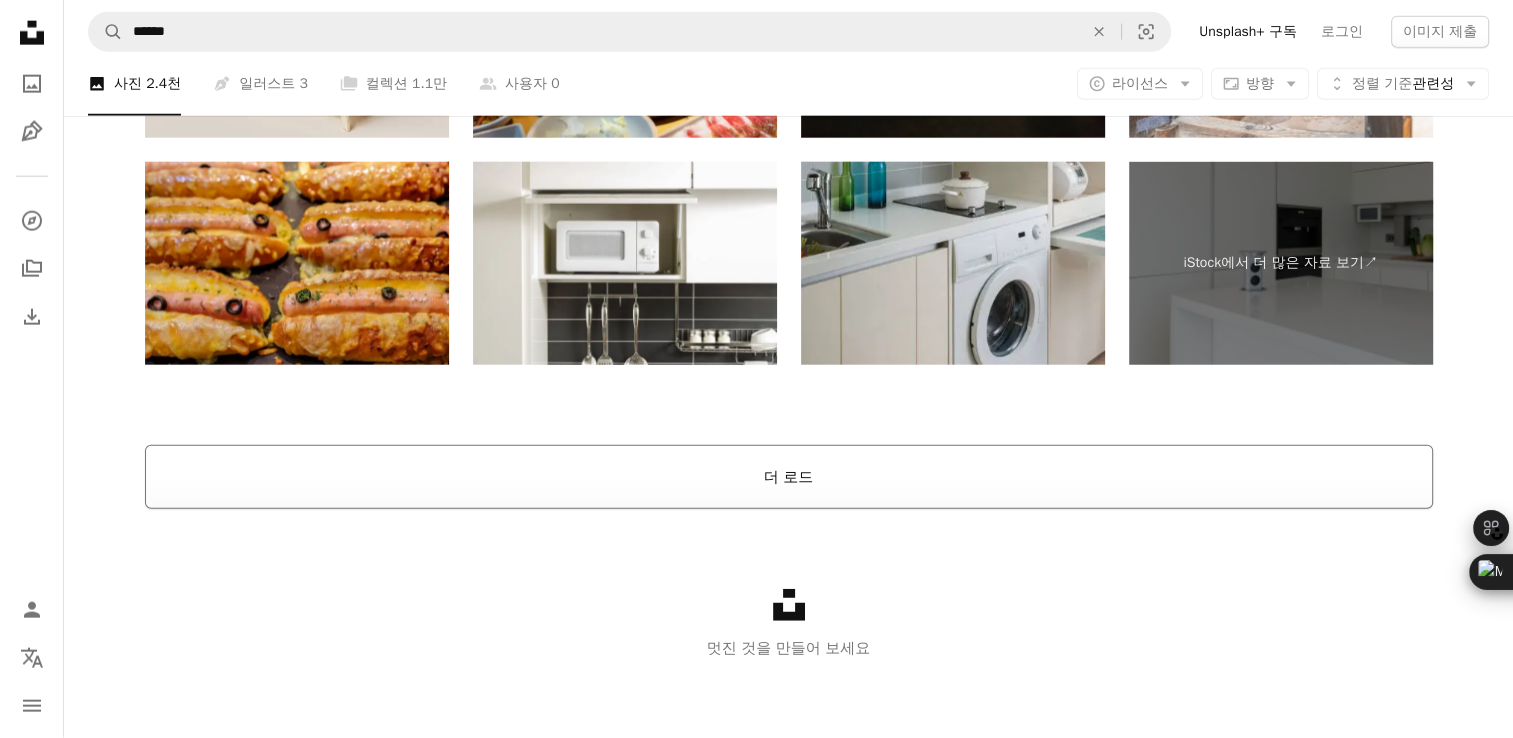 click on "더 로드" at bounding box center [789, 477] 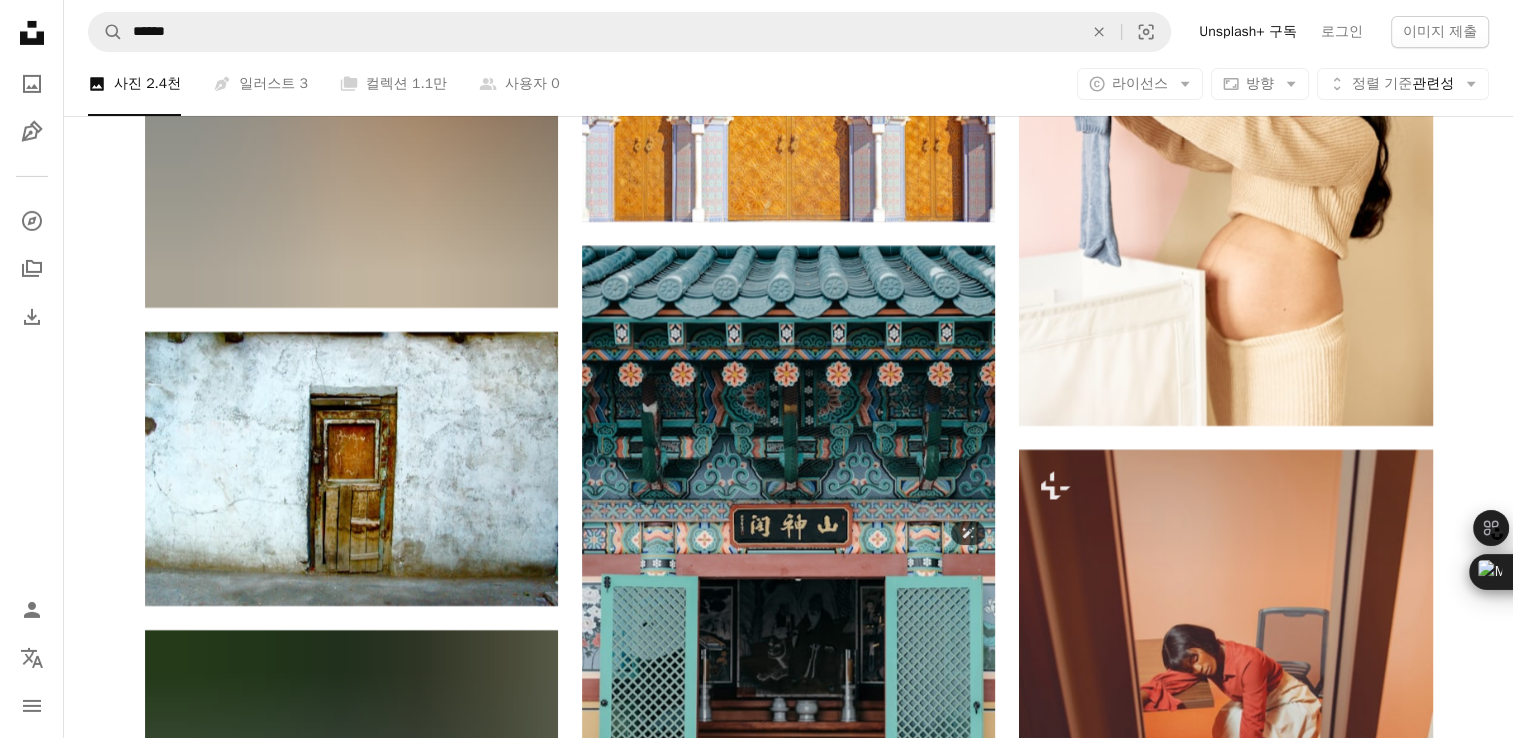 scroll, scrollTop: 15156, scrollLeft: 0, axis: vertical 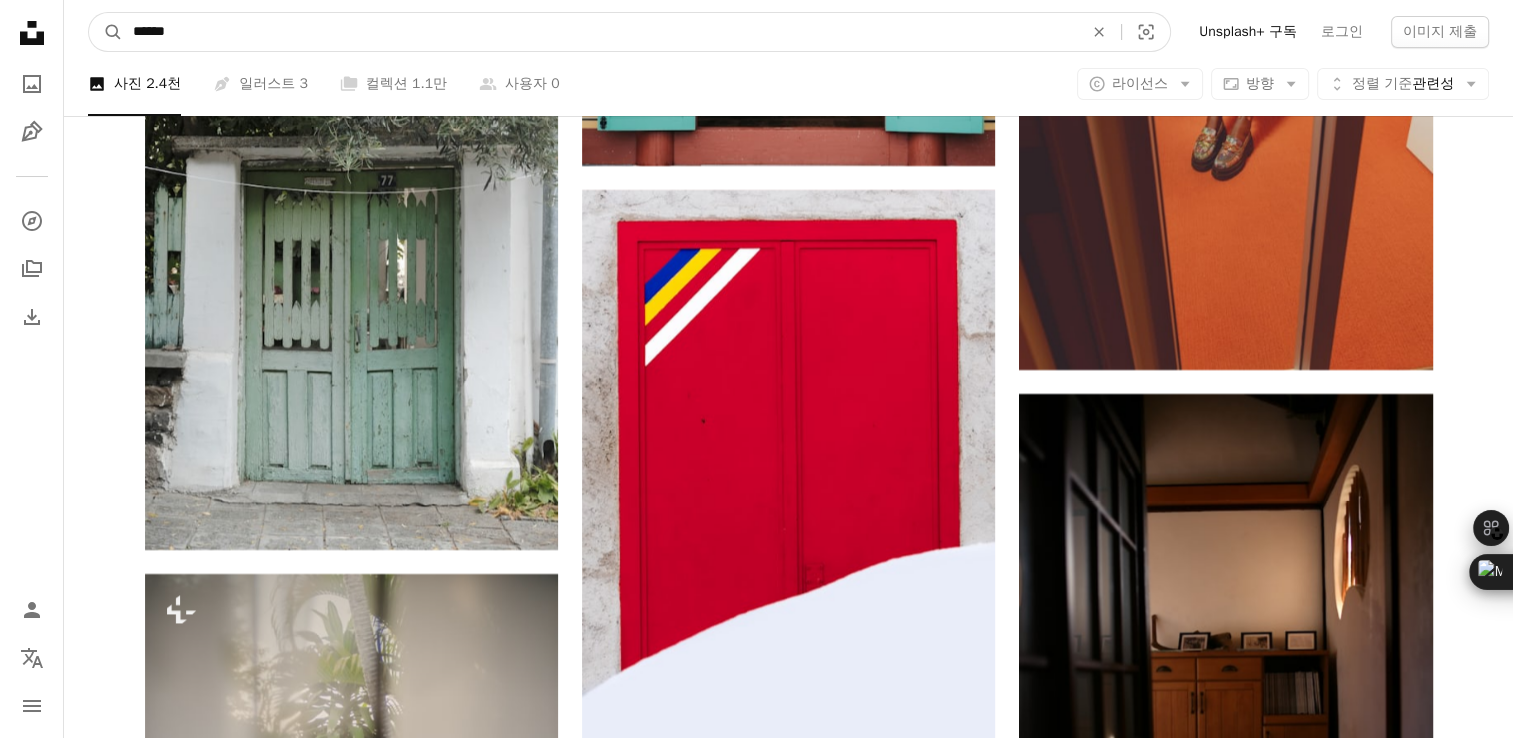 drag, startPoint x: 280, startPoint y: 35, endPoint x: 0, endPoint y: 28, distance: 280.0875 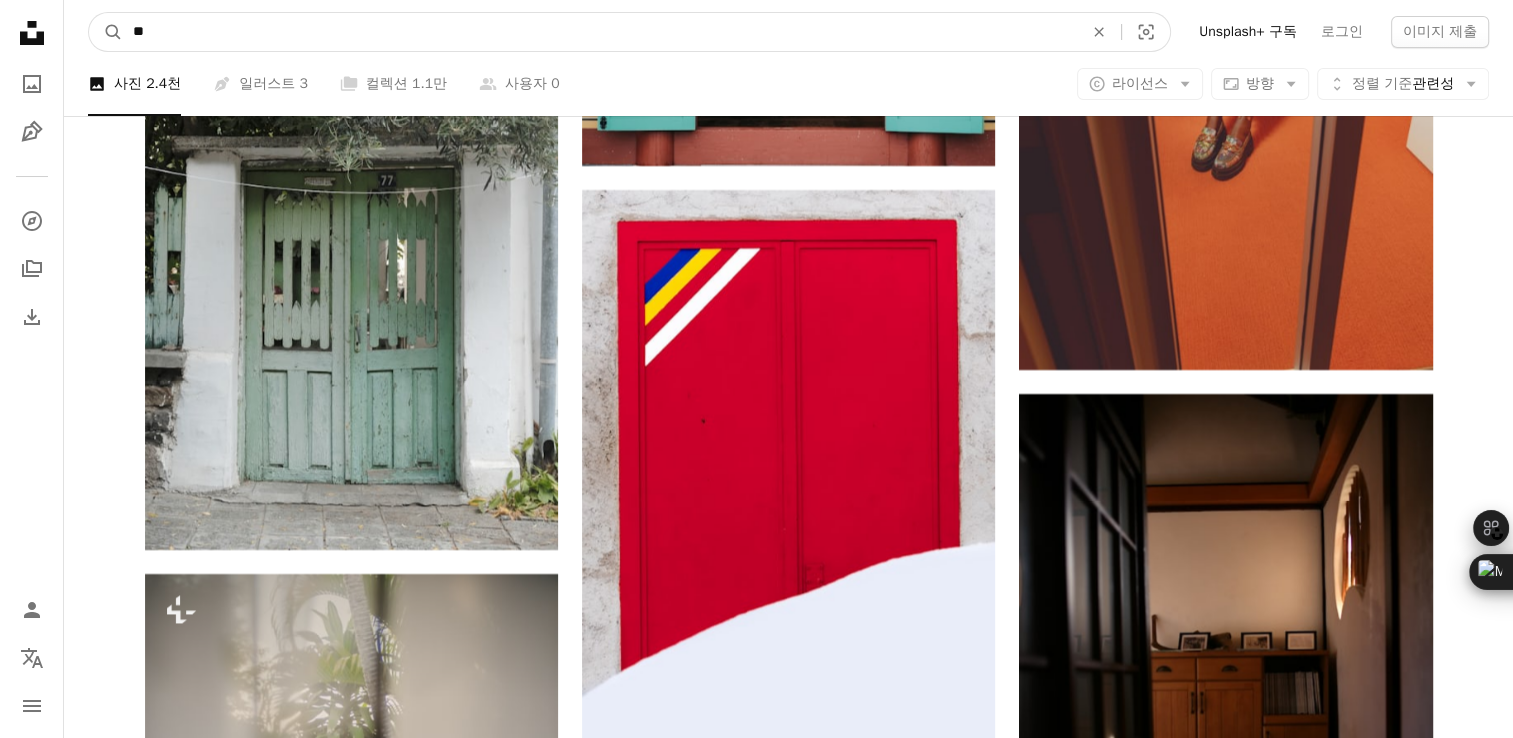 type on "**" 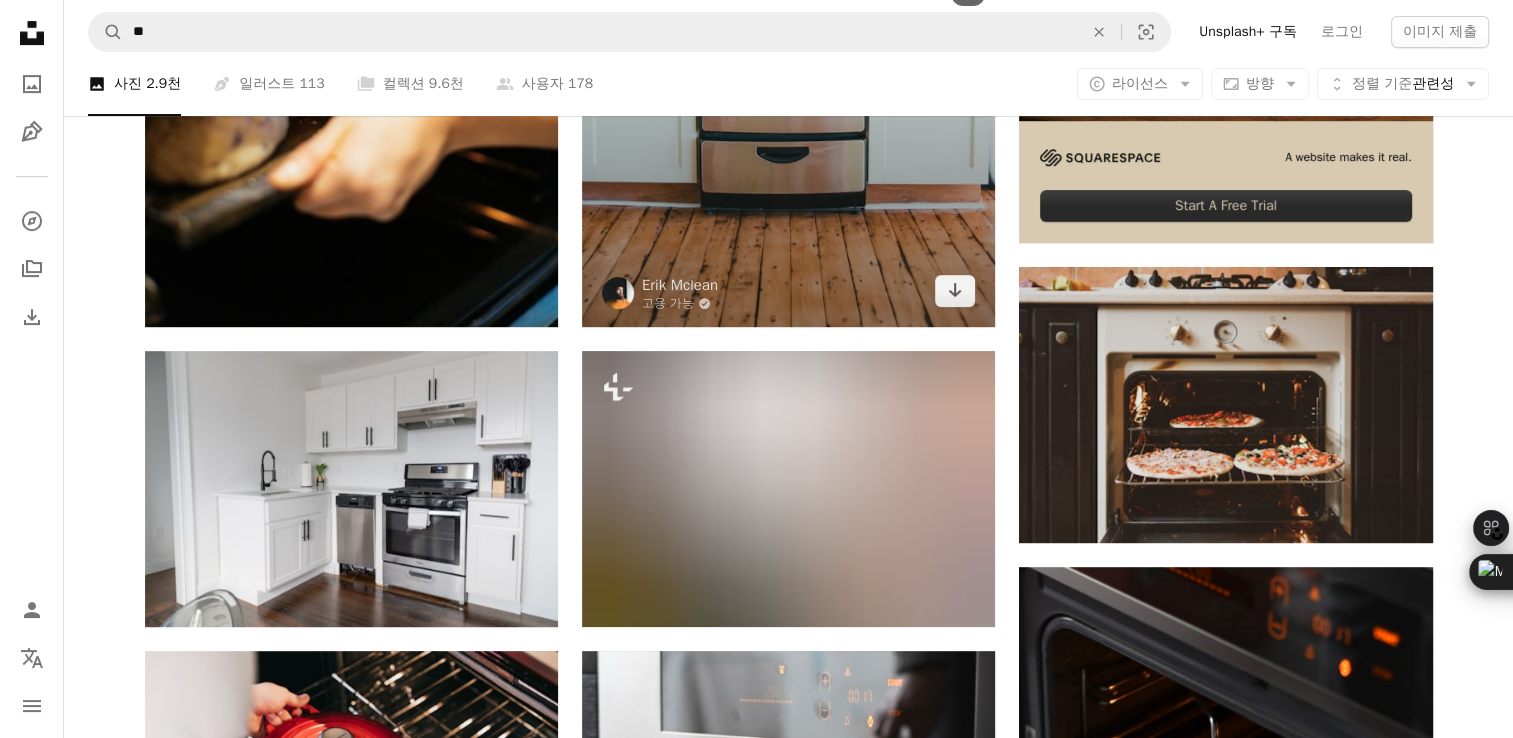 scroll, scrollTop: 800, scrollLeft: 0, axis: vertical 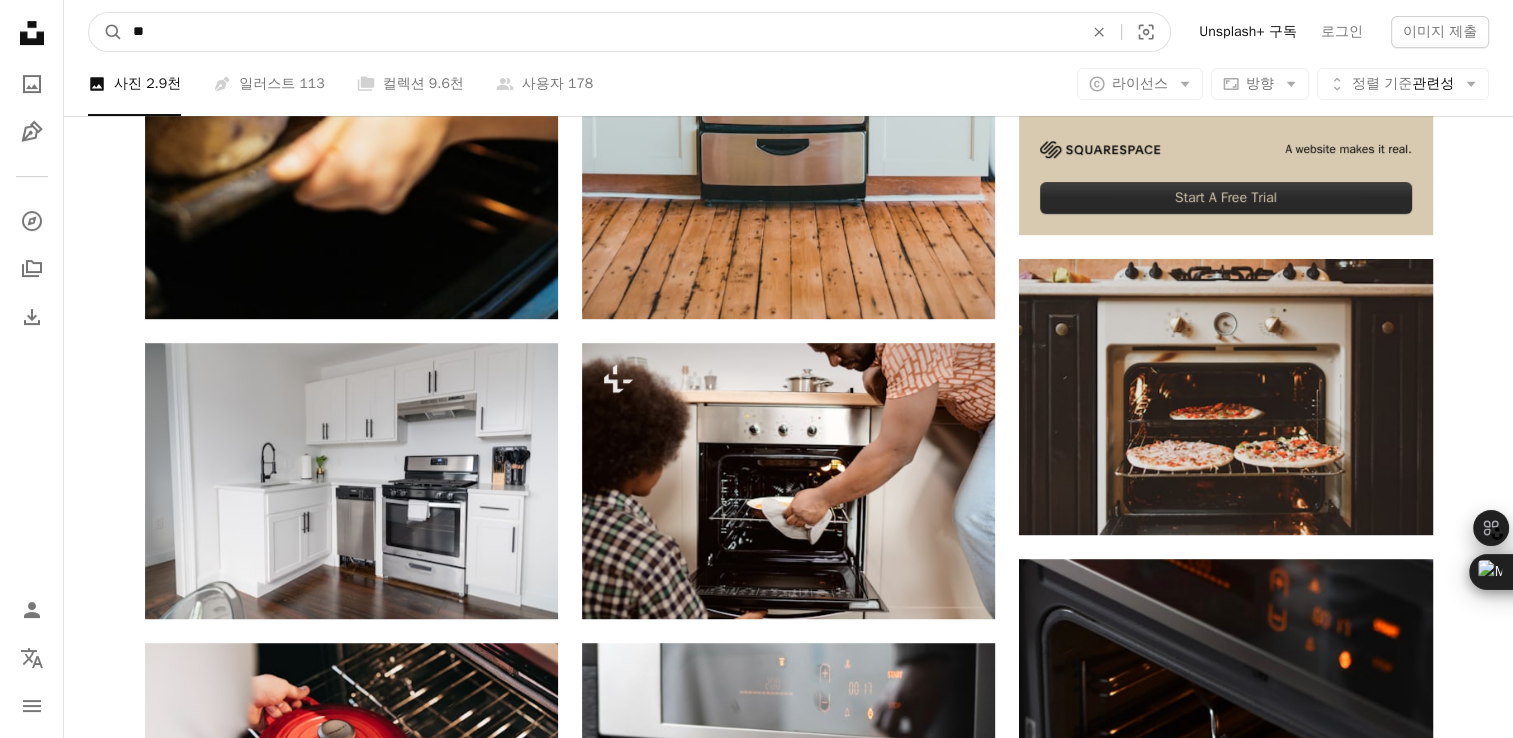 drag, startPoint x: 196, startPoint y: 22, endPoint x: 0, endPoint y: 32, distance: 196.25494 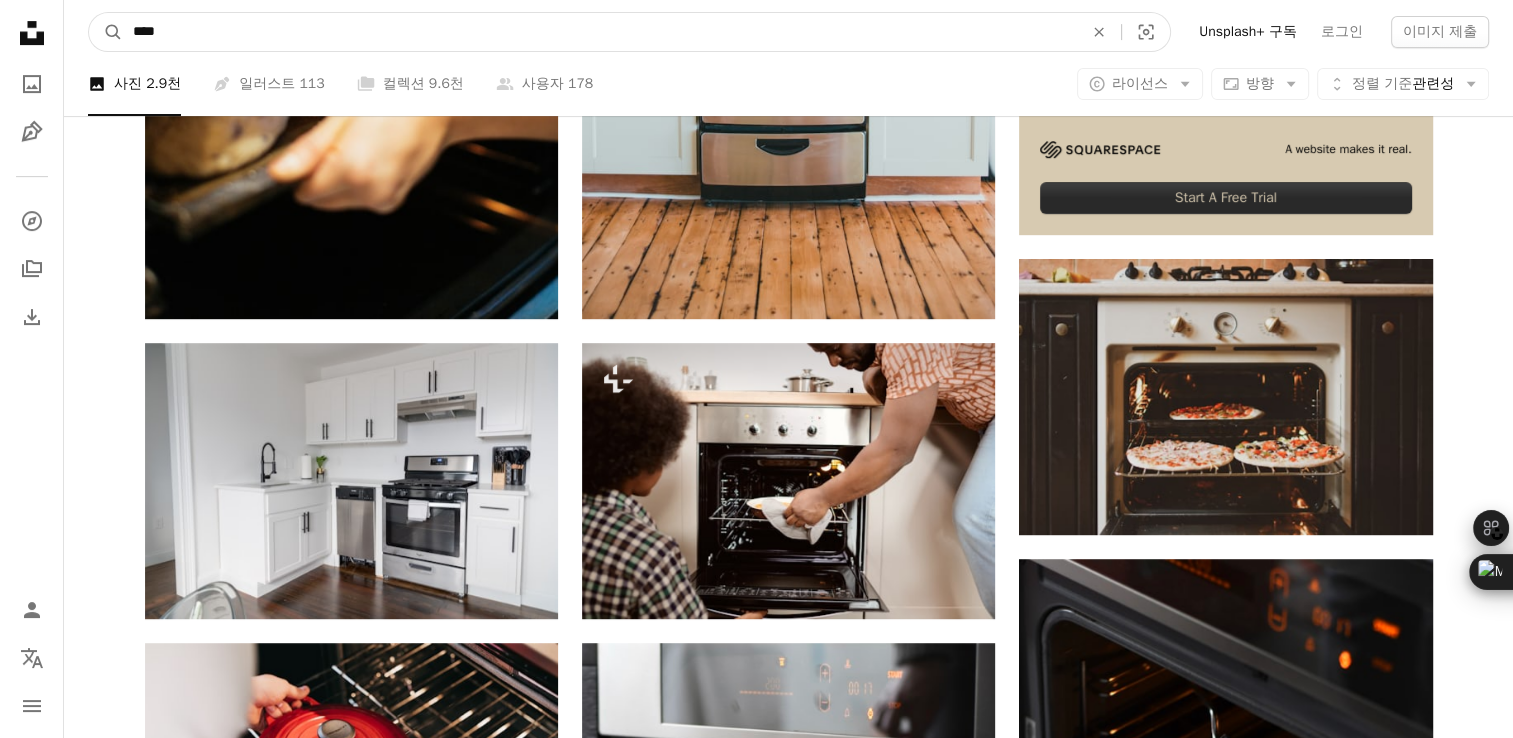 type on "****" 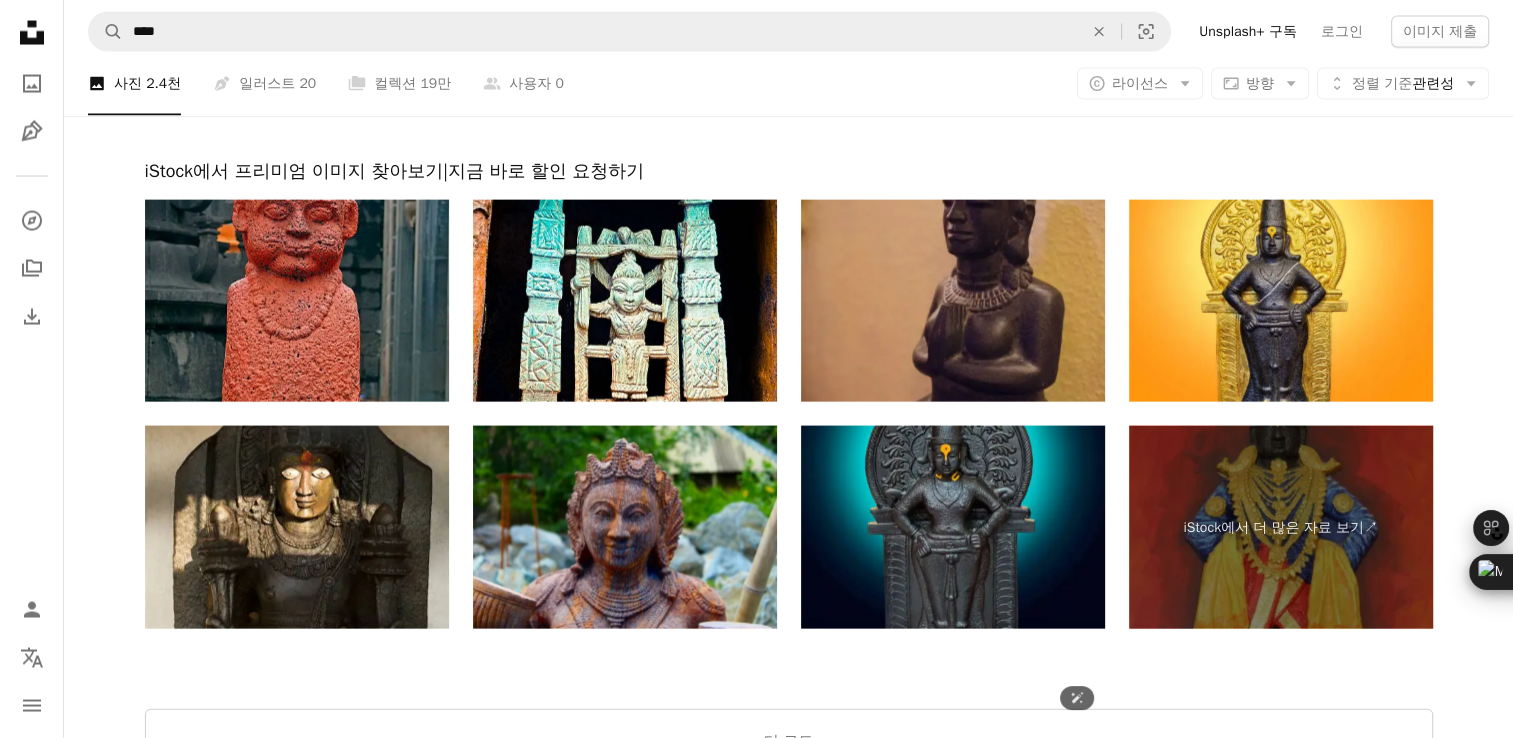 scroll, scrollTop: 4200, scrollLeft: 0, axis: vertical 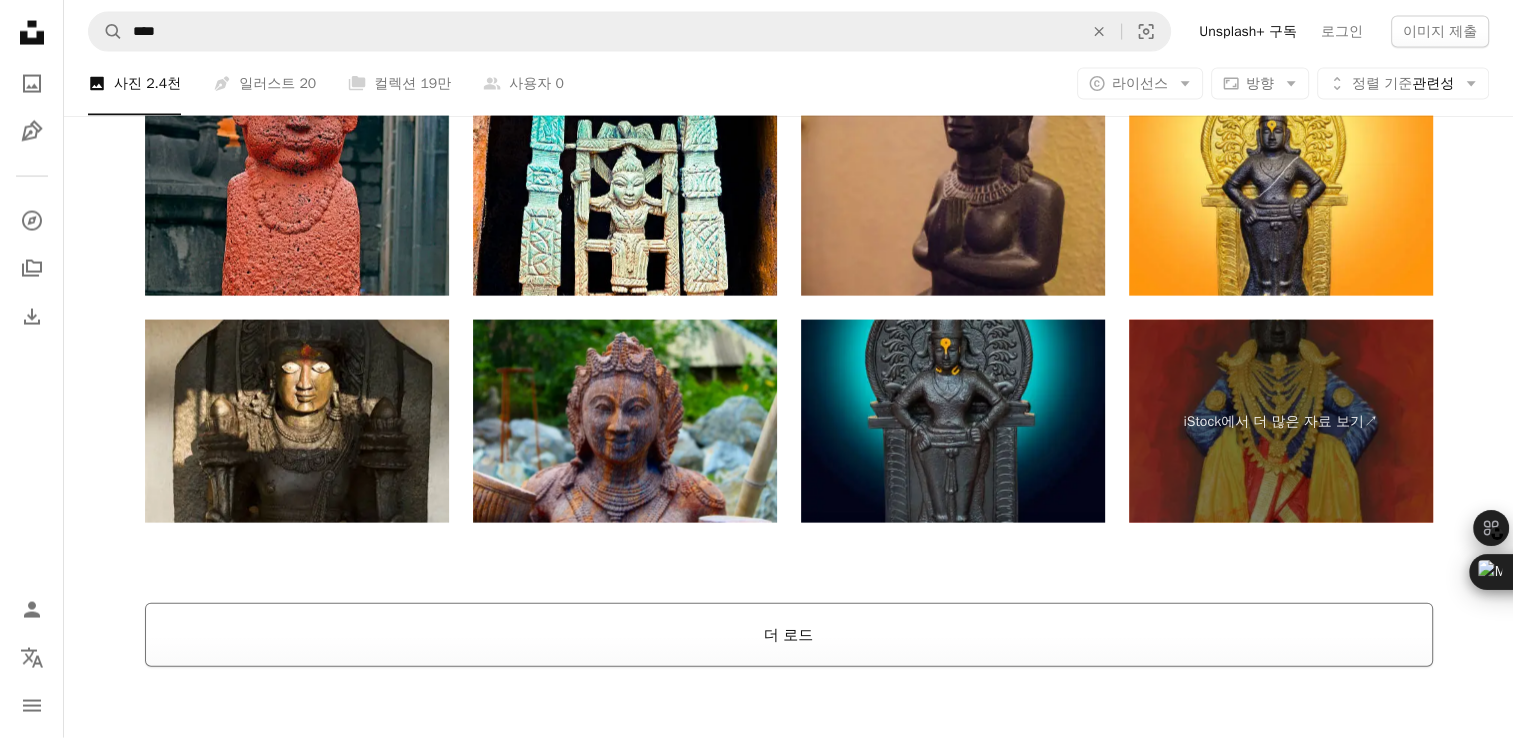 click on "더 로드" at bounding box center [789, 635] 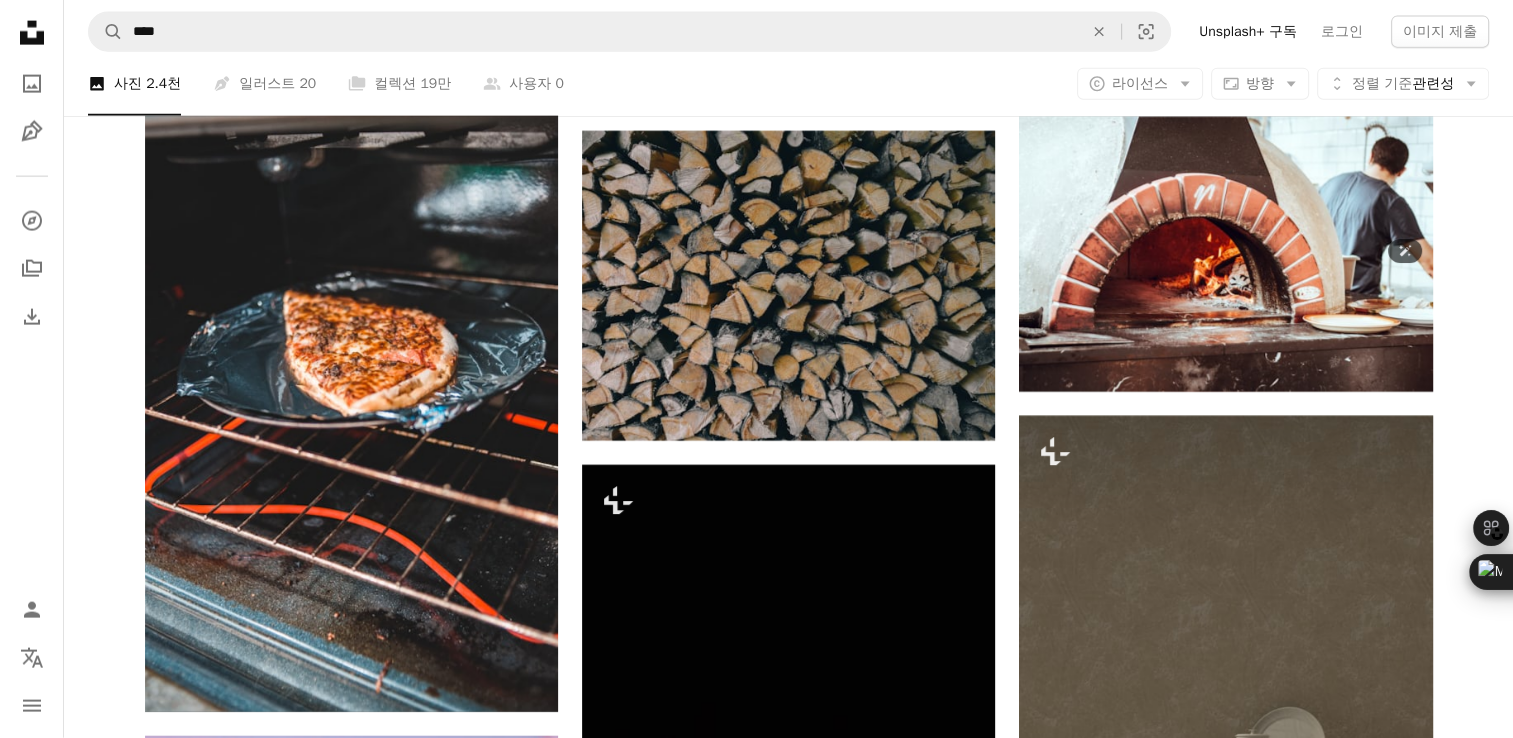 scroll, scrollTop: 4500, scrollLeft: 0, axis: vertical 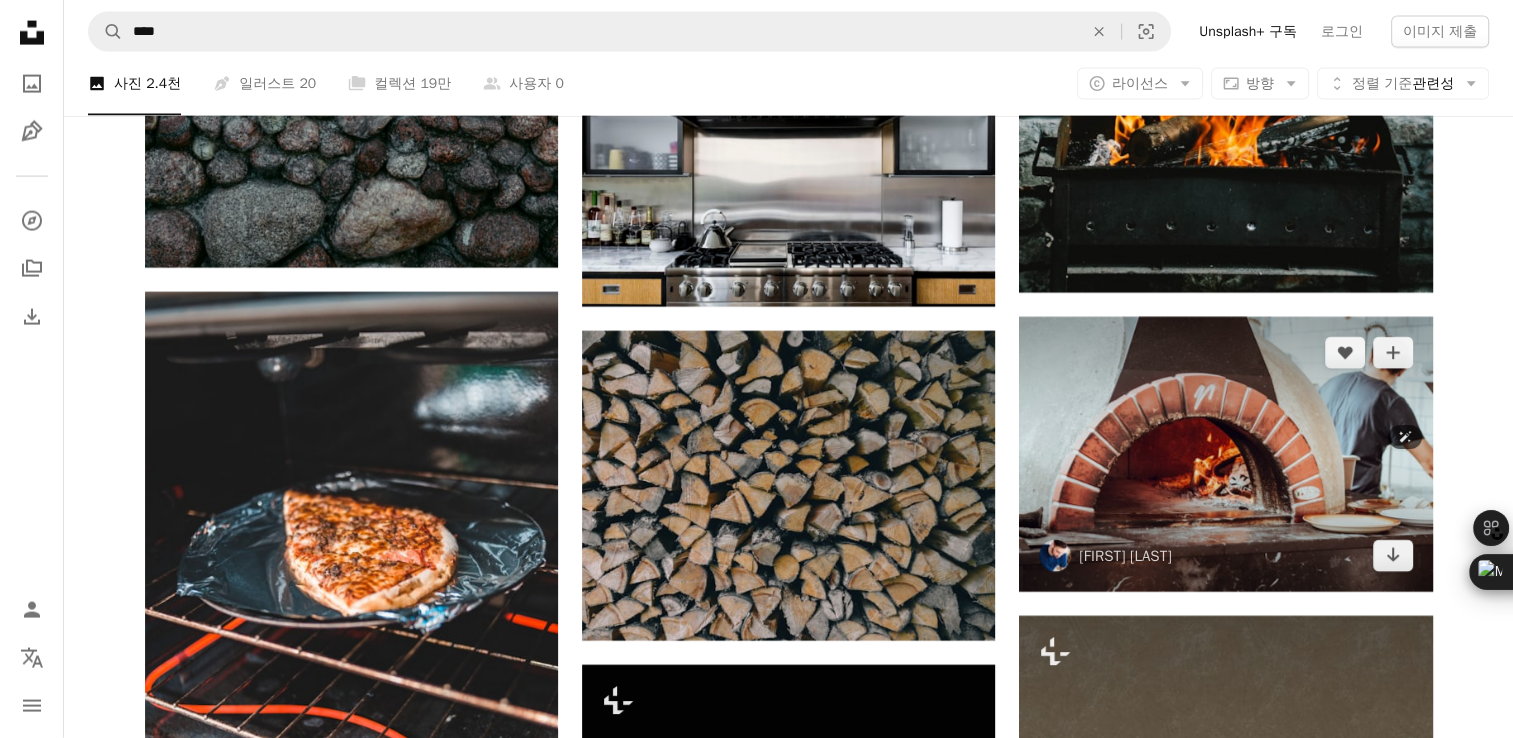 click at bounding box center (1225, 454) 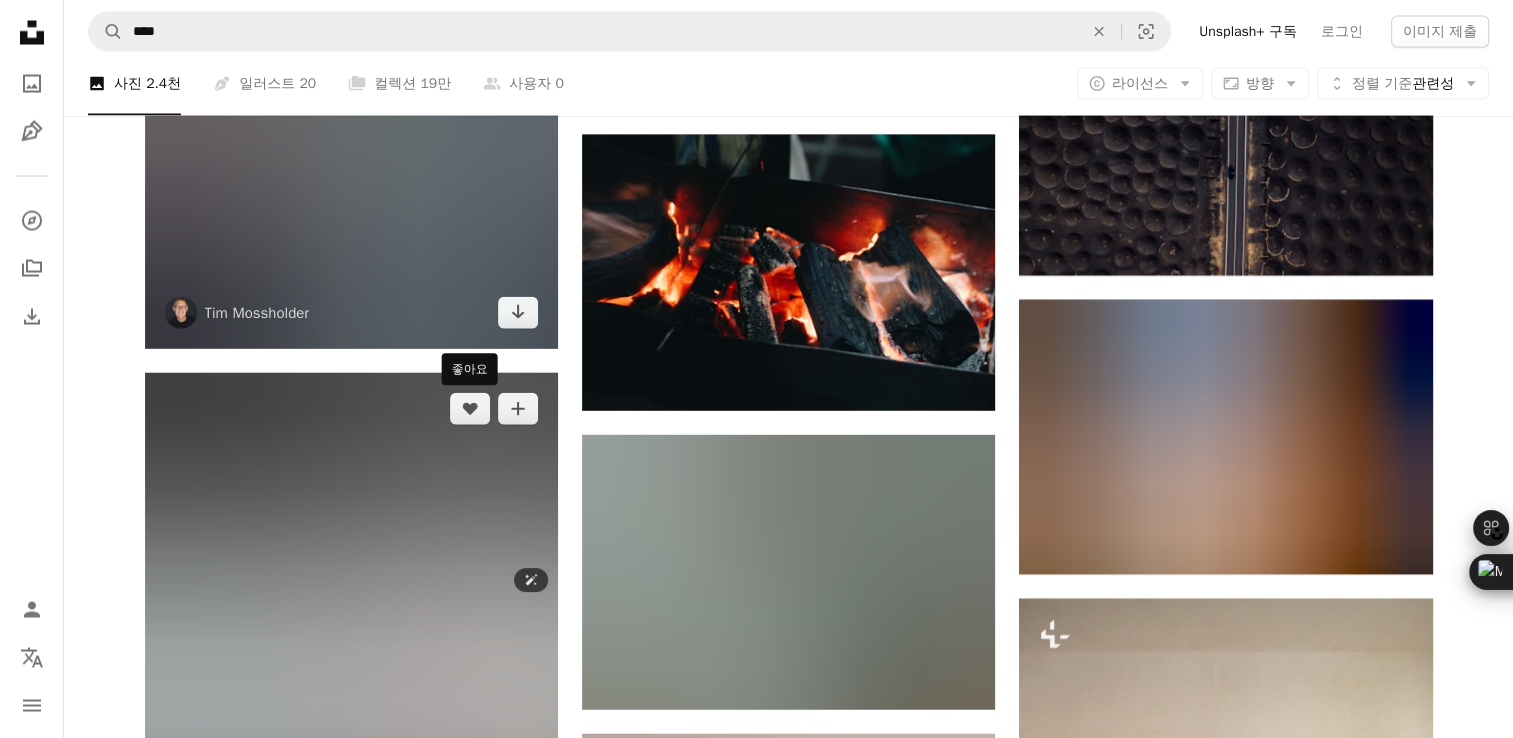 scroll, scrollTop: 11700, scrollLeft: 0, axis: vertical 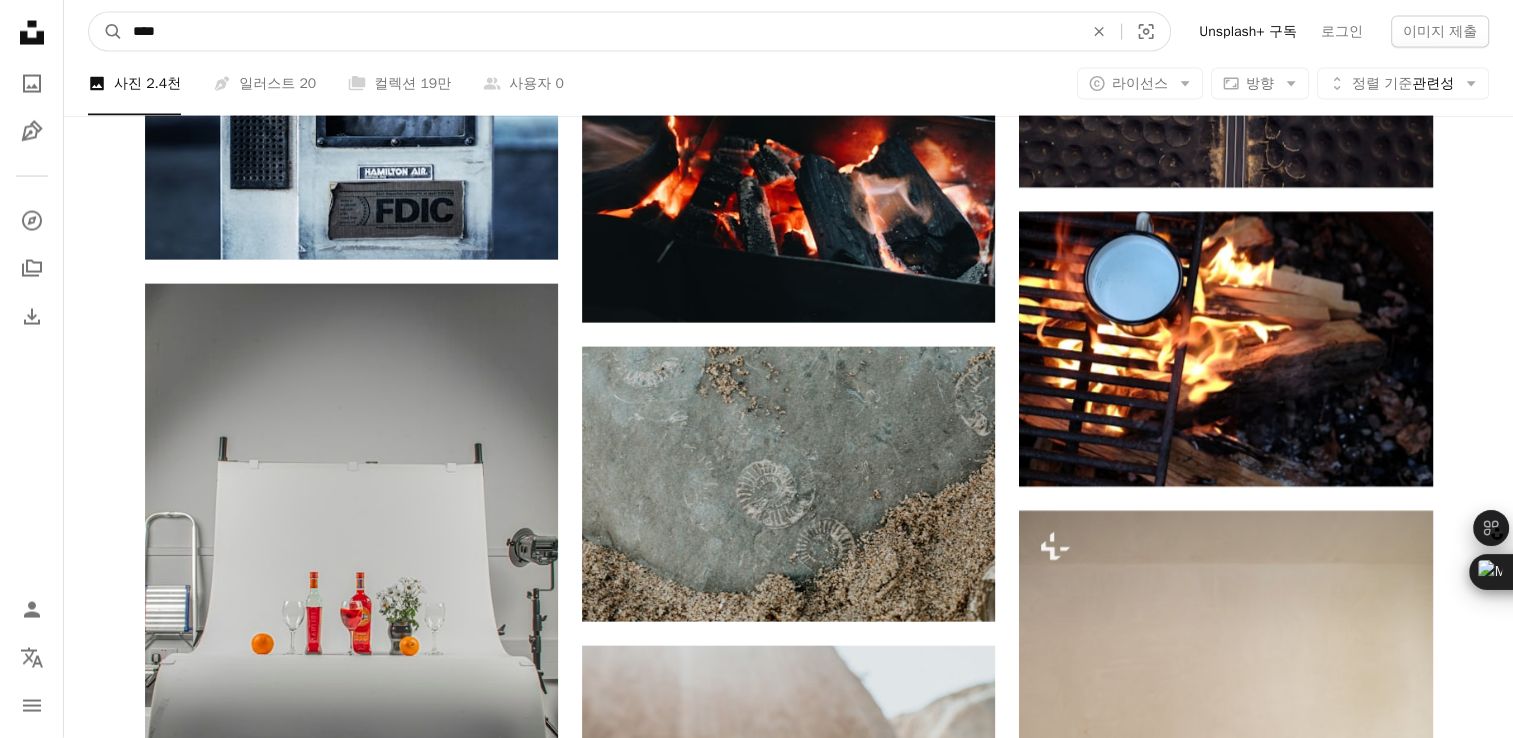 drag, startPoint x: 164, startPoint y: 34, endPoint x: 0, endPoint y: 98, distance: 176.04546 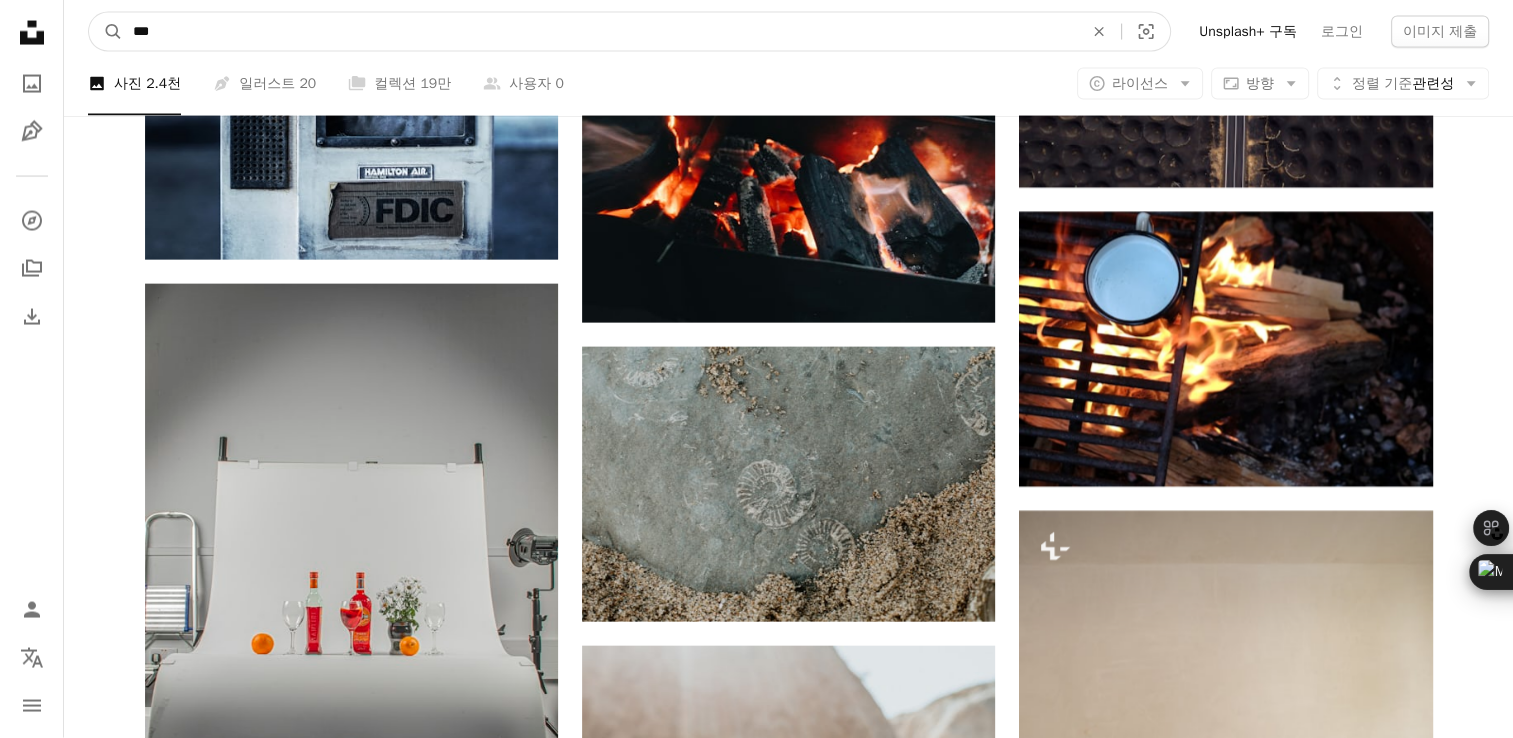 type on "***" 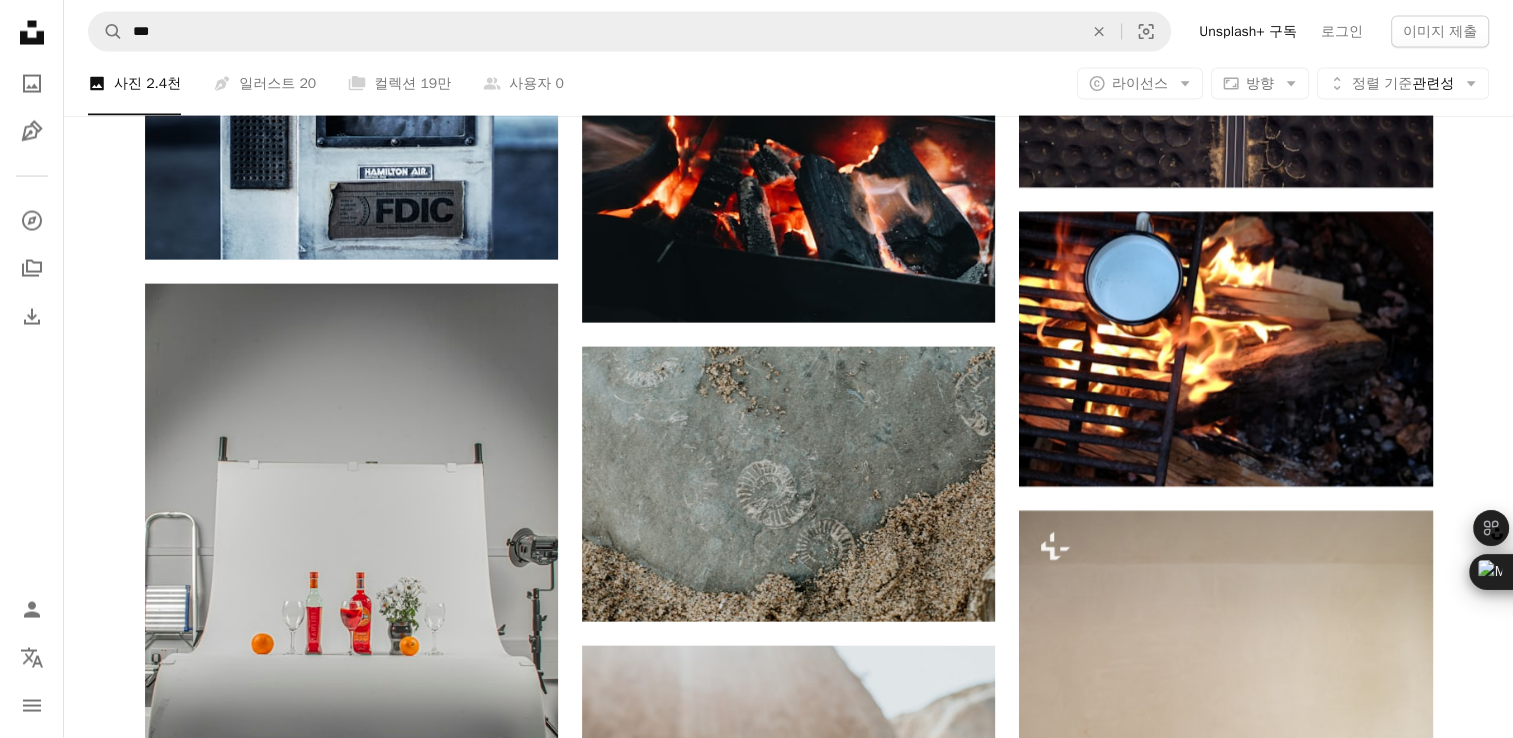 scroll, scrollTop: 0, scrollLeft: 0, axis: both 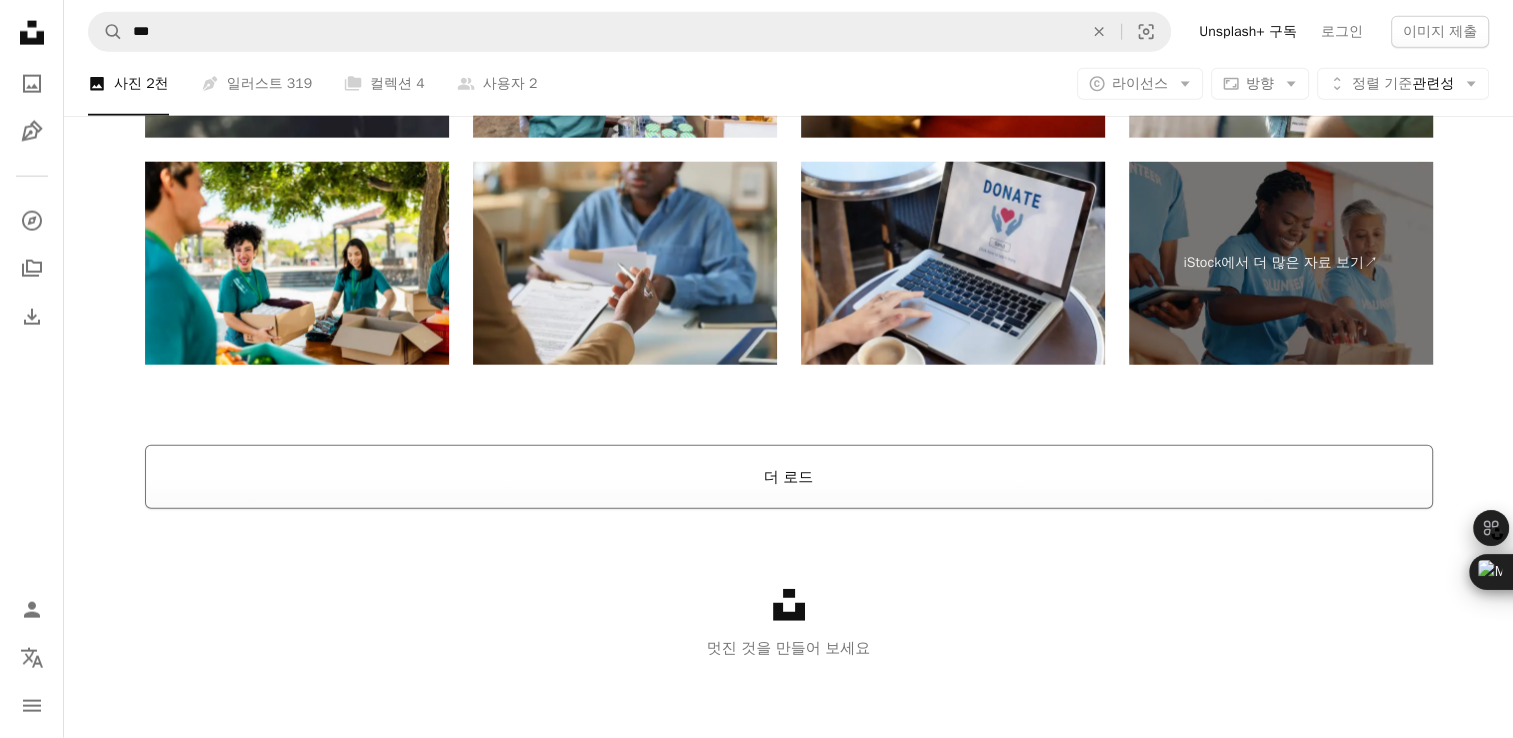 click on "더 로드" at bounding box center (789, 477) 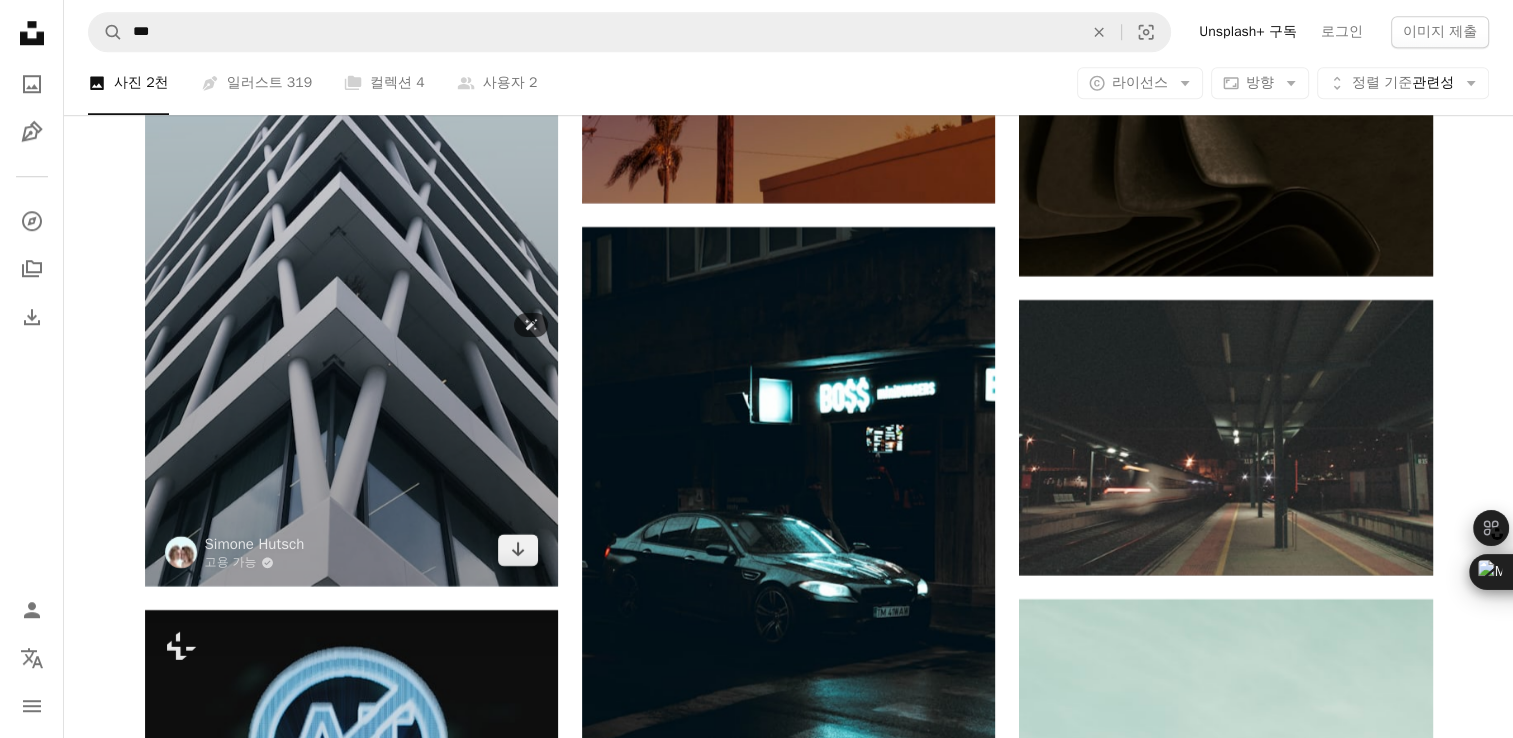scroll, scrollTop: 9543, scrollLeft: 0, axis: vertical 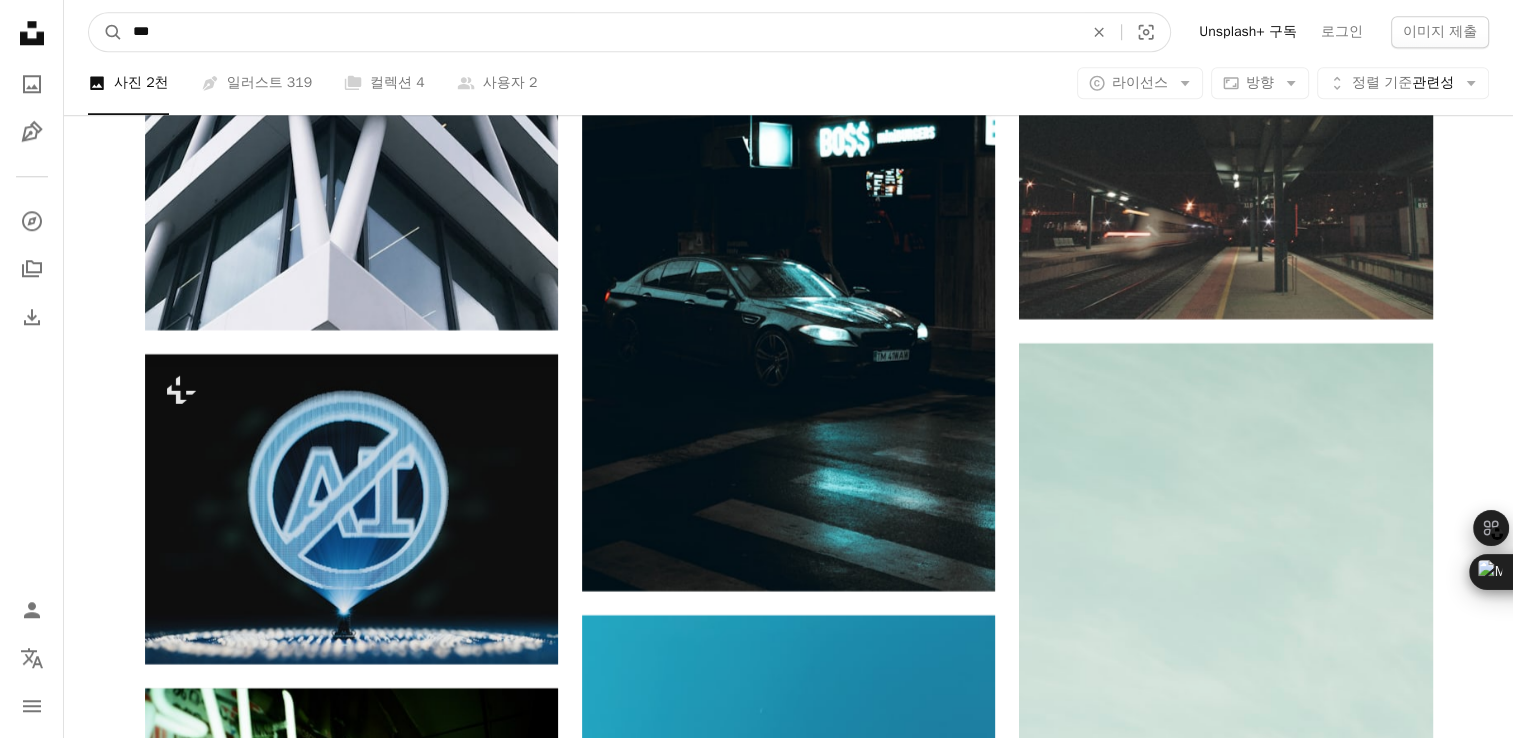 drag, startPoint x: 308, startPoint y: 28, endPoint x: 0, endPoint y: 78, distance: 312.03204 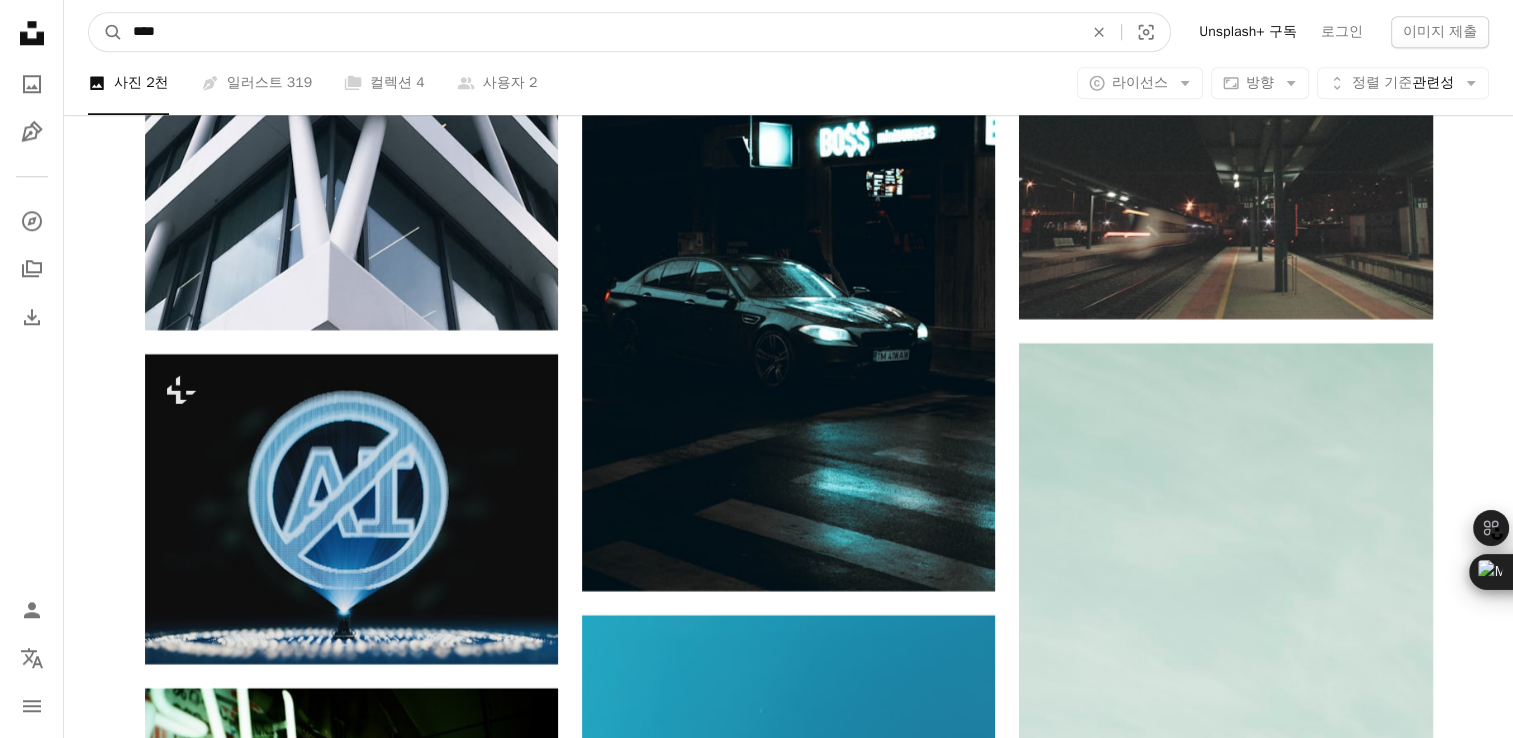 type on "****" 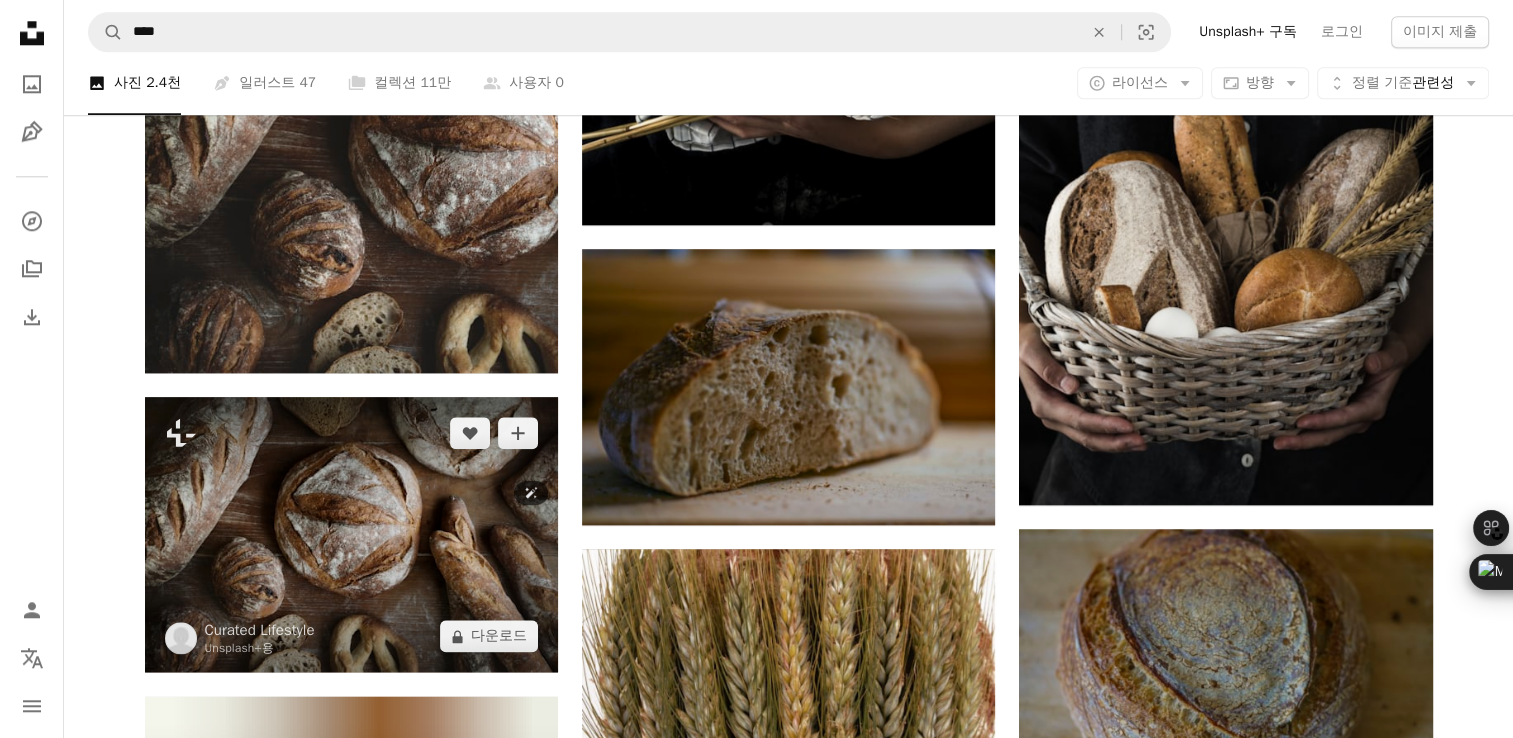 scroll, scrollTop: 2300, scrollLeft: 0, axis: vertical 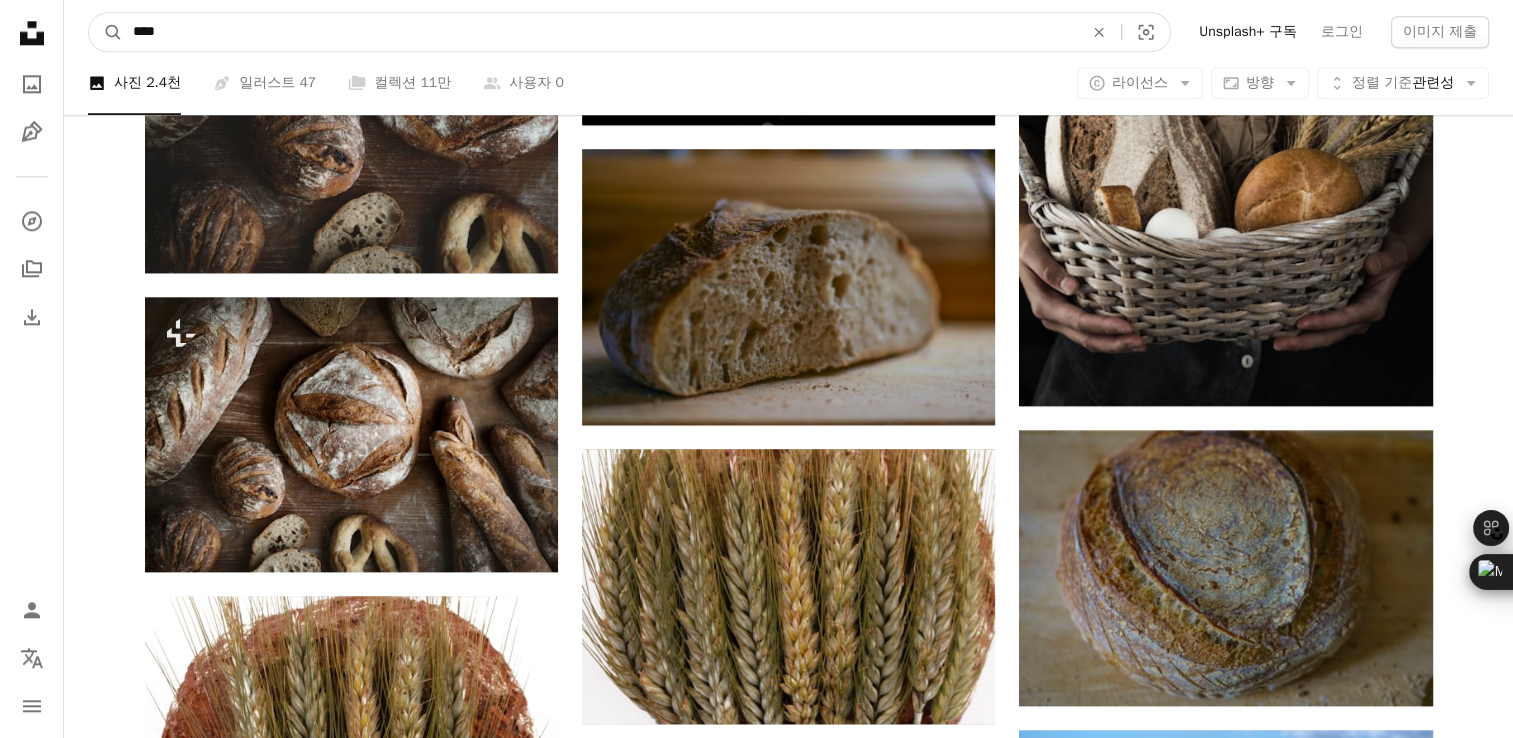 drag, startPoint x: 203, startPoint y: 23, endPoint x: 0, endPoint y: 105, distance: 218.93607 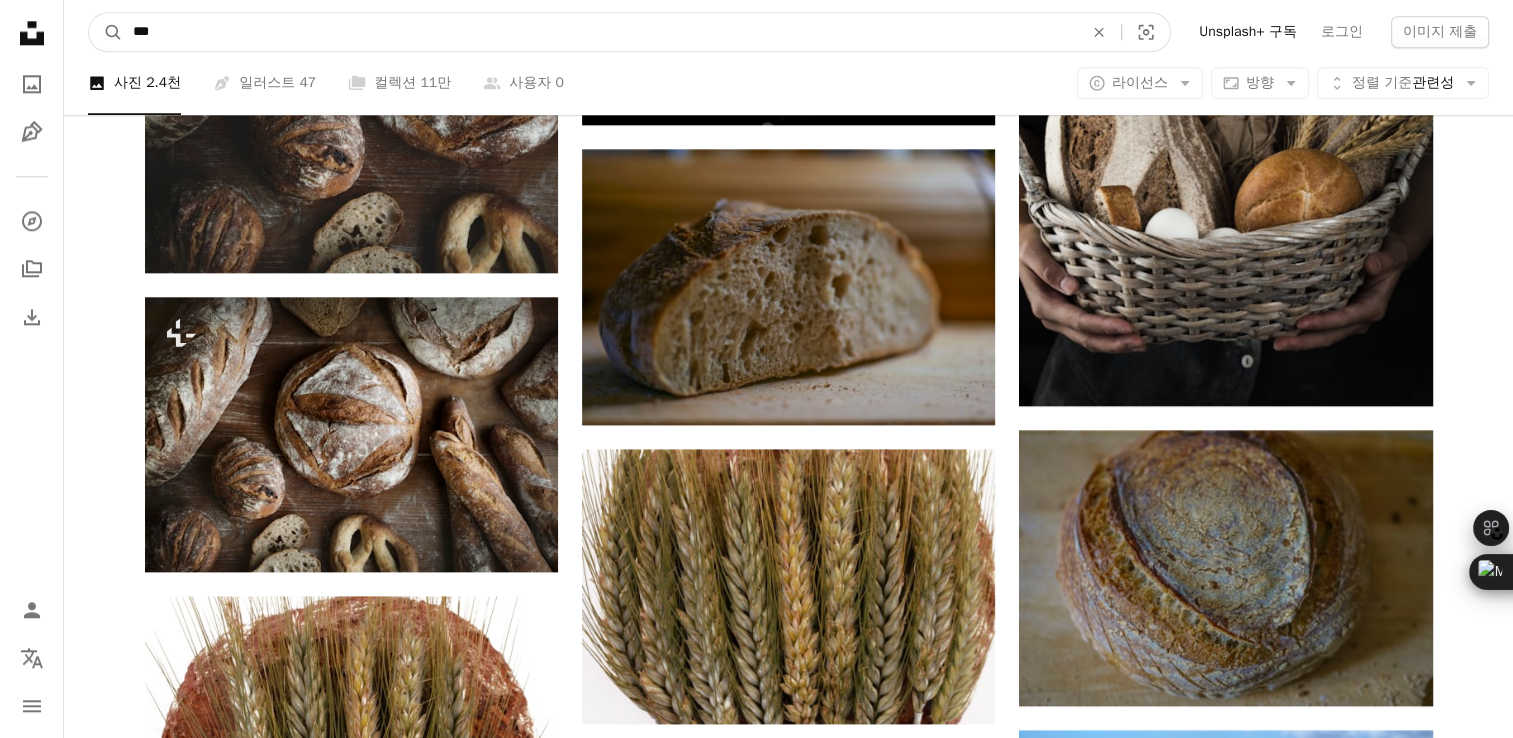type on "***" 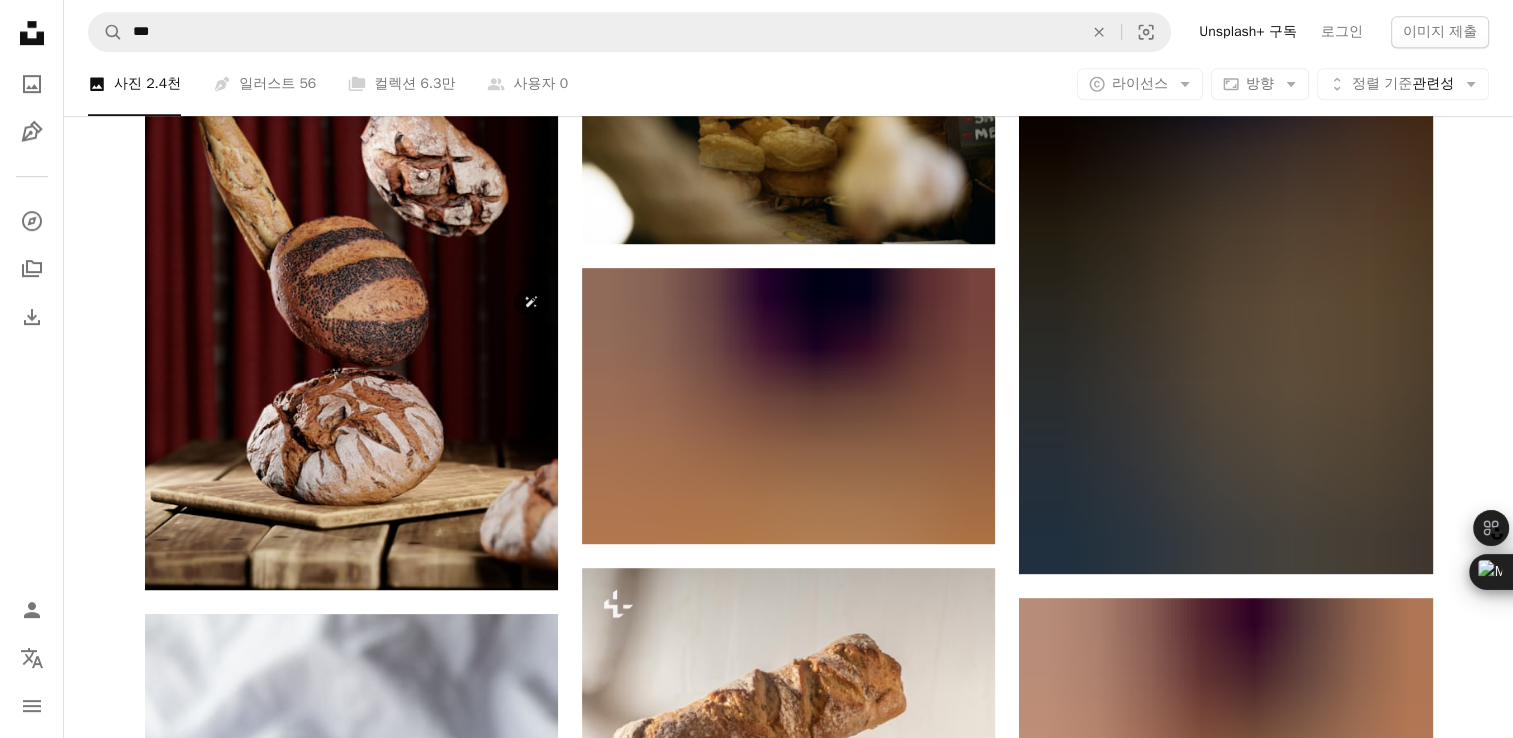 scroll, scrollTop: 1100, scrollLeft: 0, axis: vertical 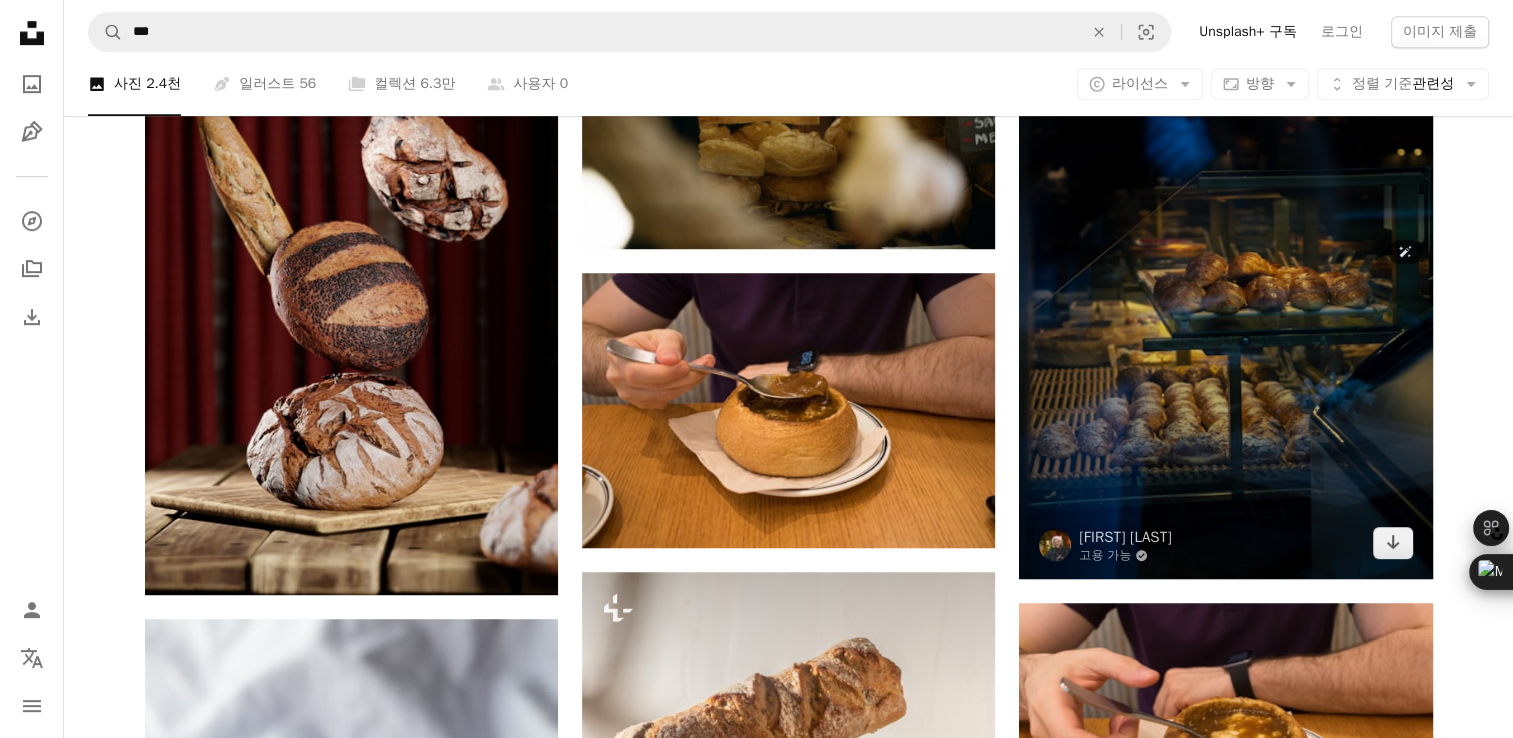 click at bounding box center [1225, 269] 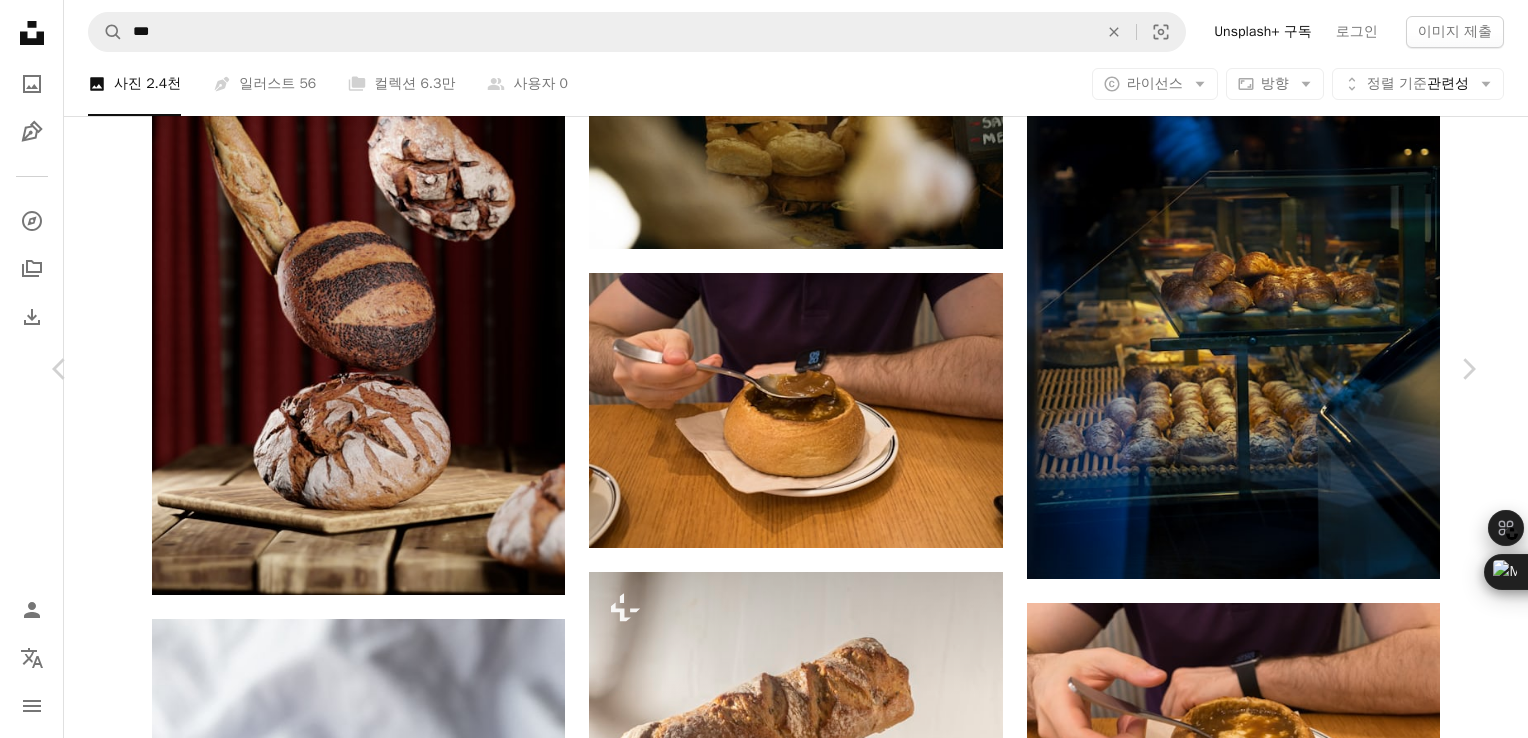 click on "An X shape" at bounding box center [20, 20] 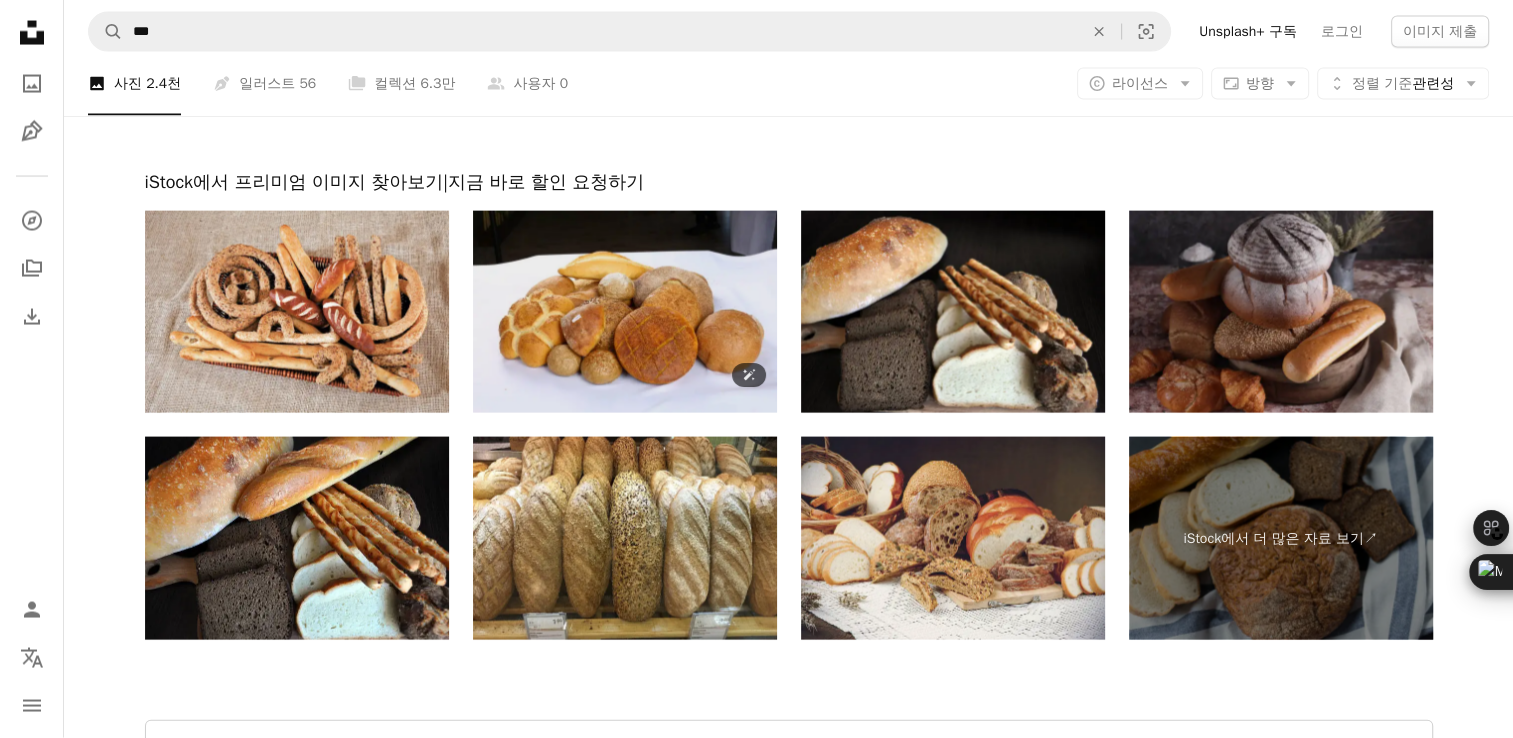 scroll, scrollTop: 4200, scrollLeft: 0, axis: vertical 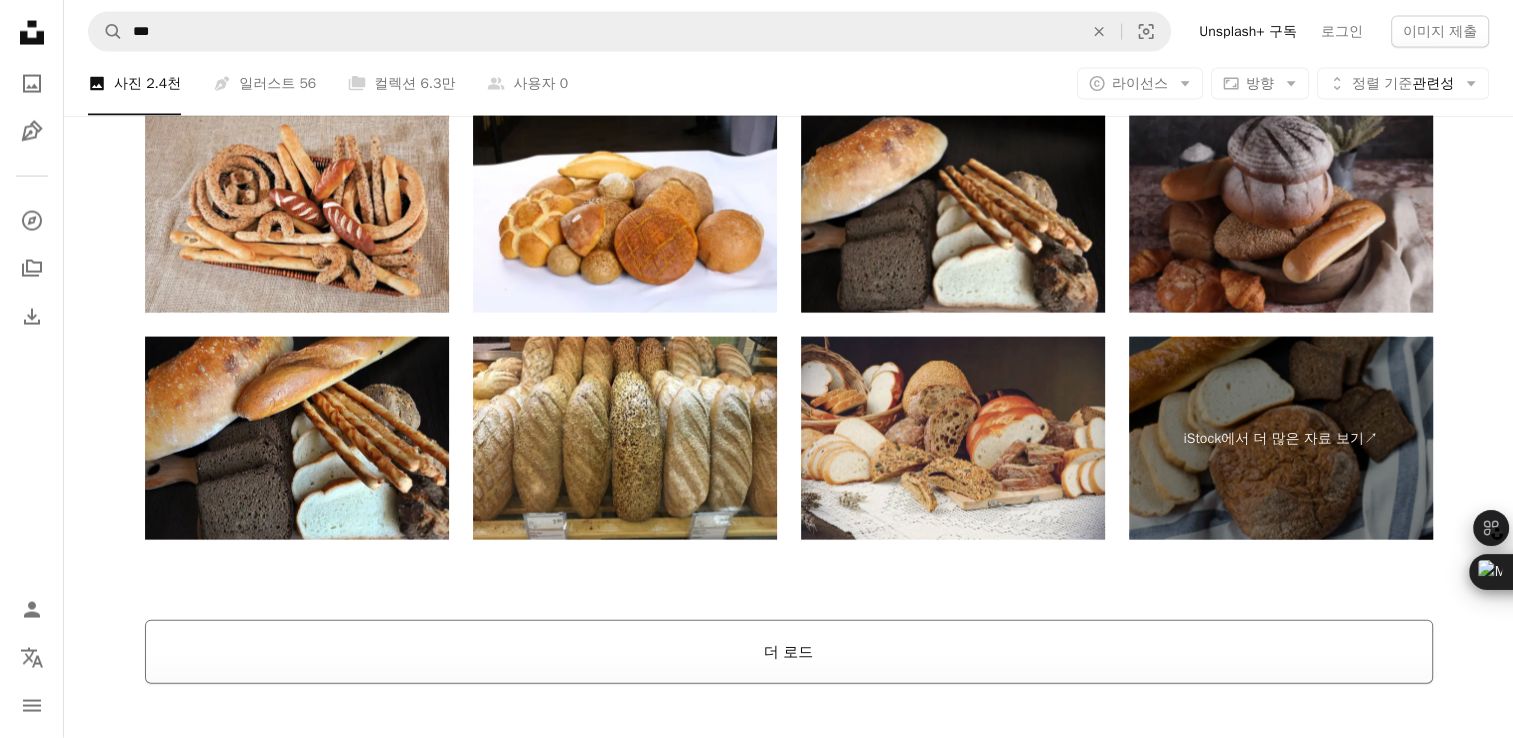 click on "더 로드" at bounding box center [789, 652] 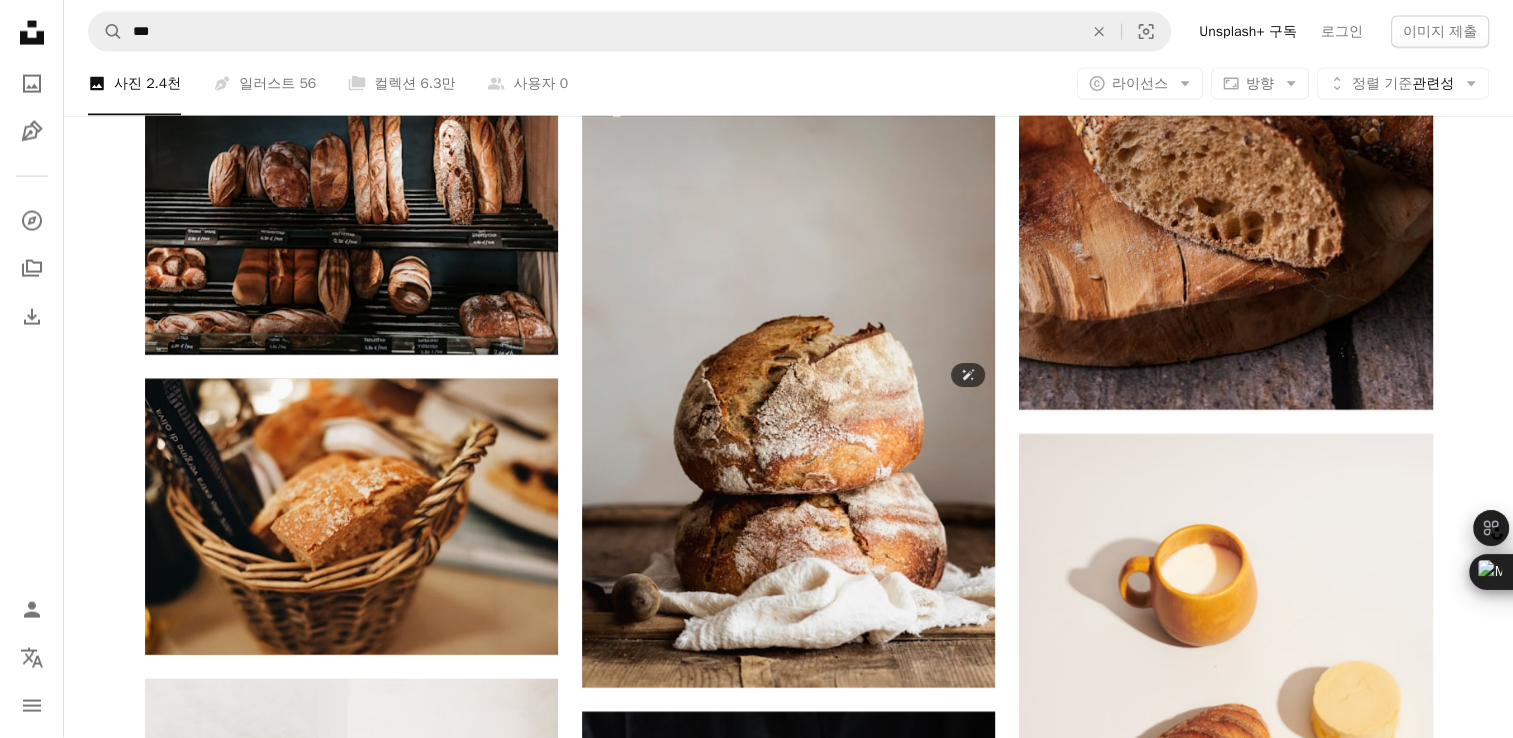 scroll, scrollTop: 4300, scrollLeft: 0, axis: vertical 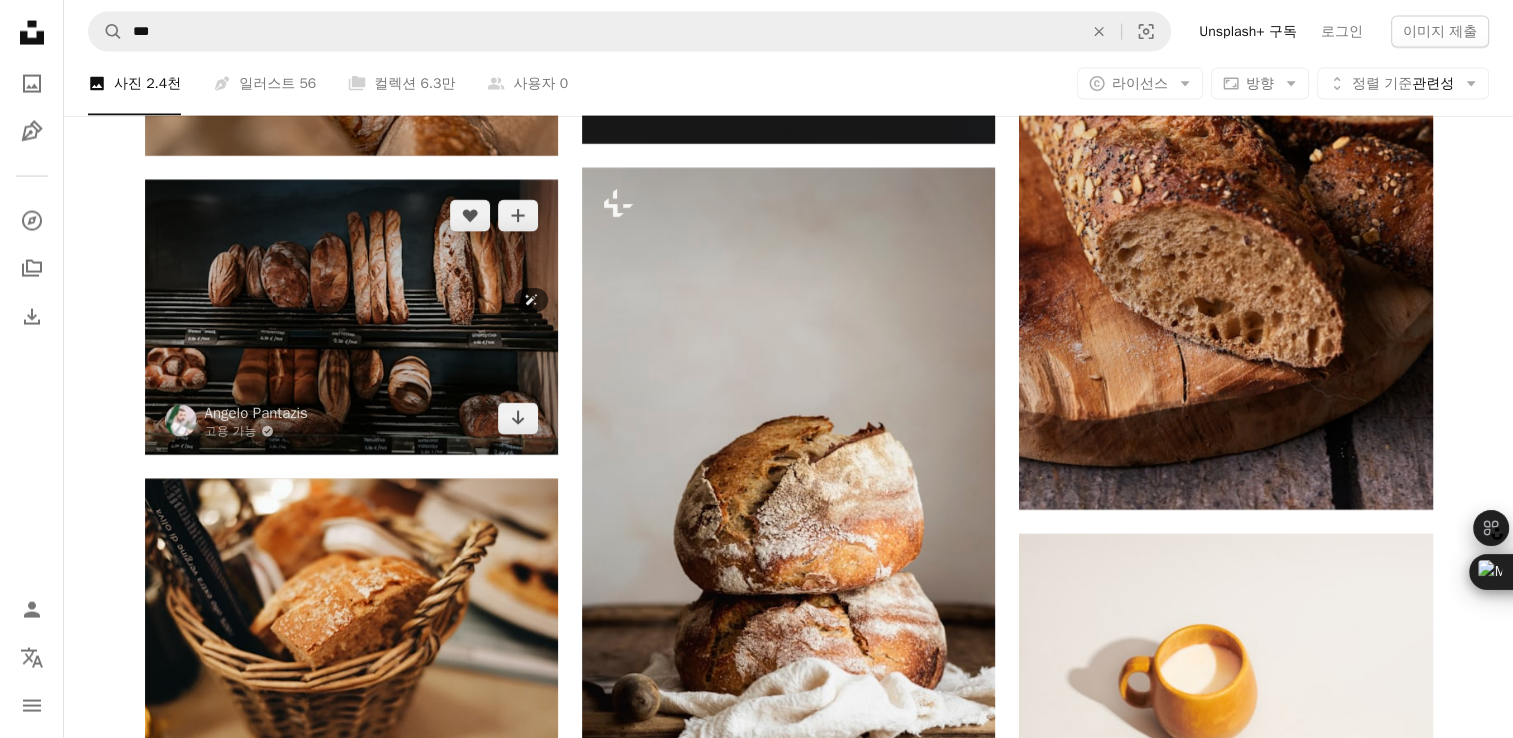 click at bounding box center [351, 317] 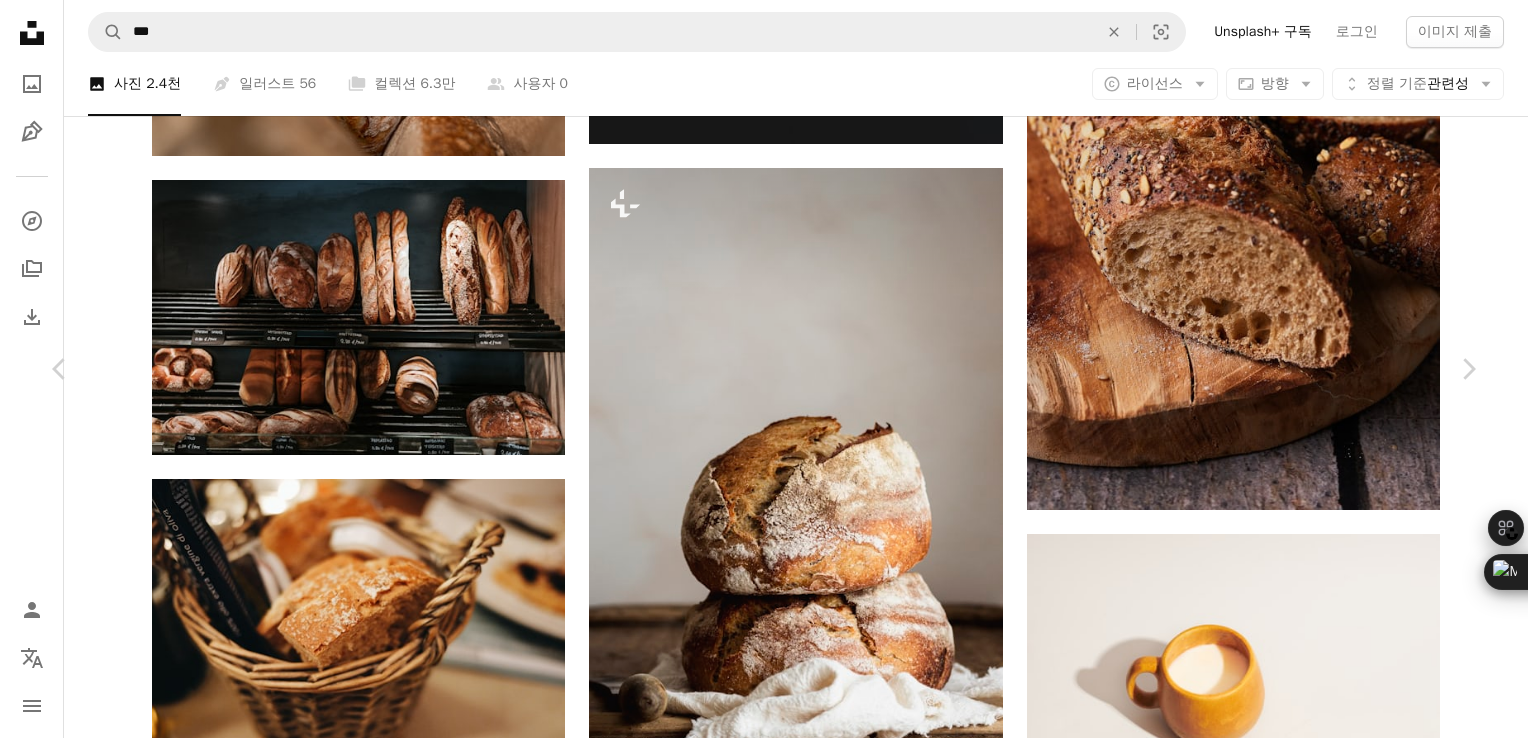 click on "An X shape" at bounding box center [20, 20] 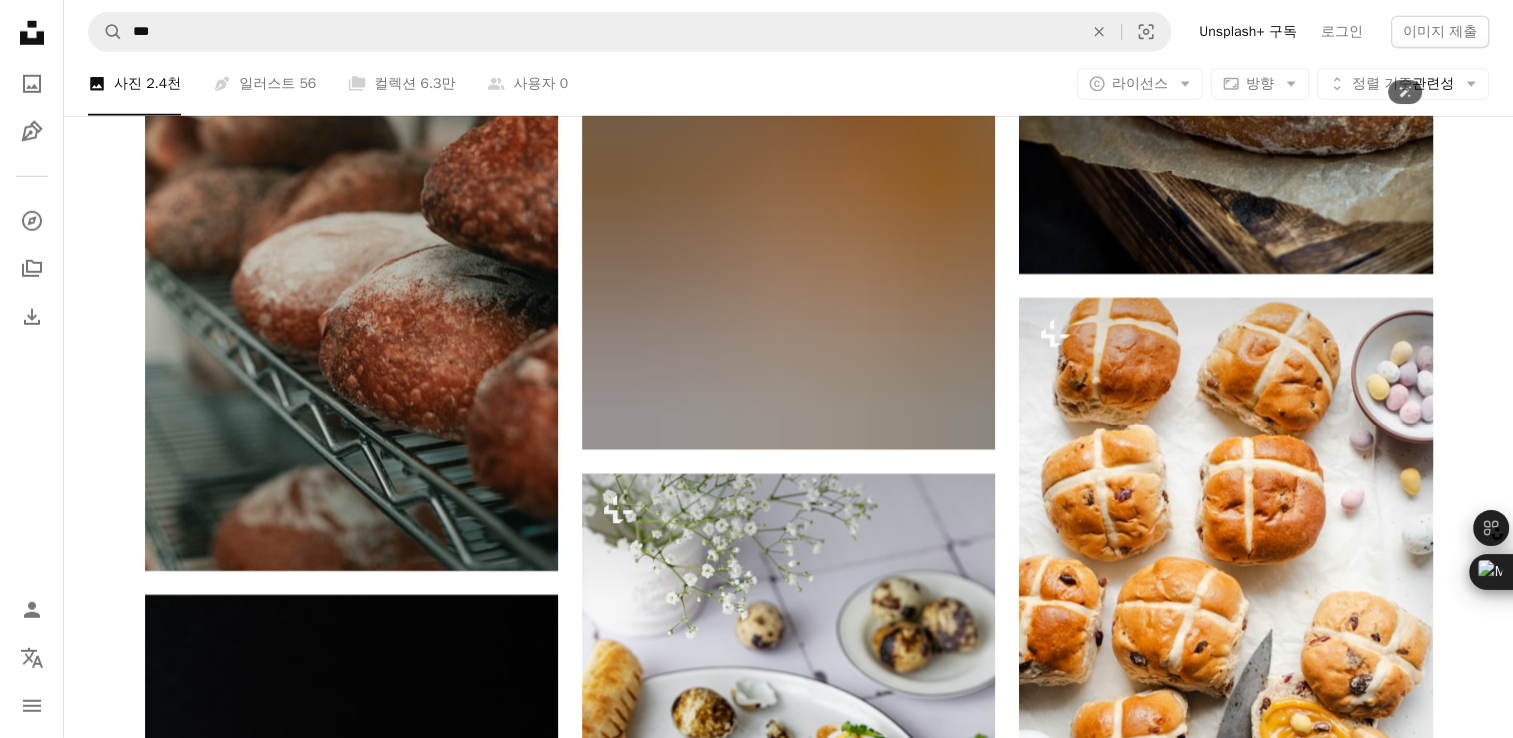 scroll, scrollTop: 13500, scrollLeft: 0, axis: vertical 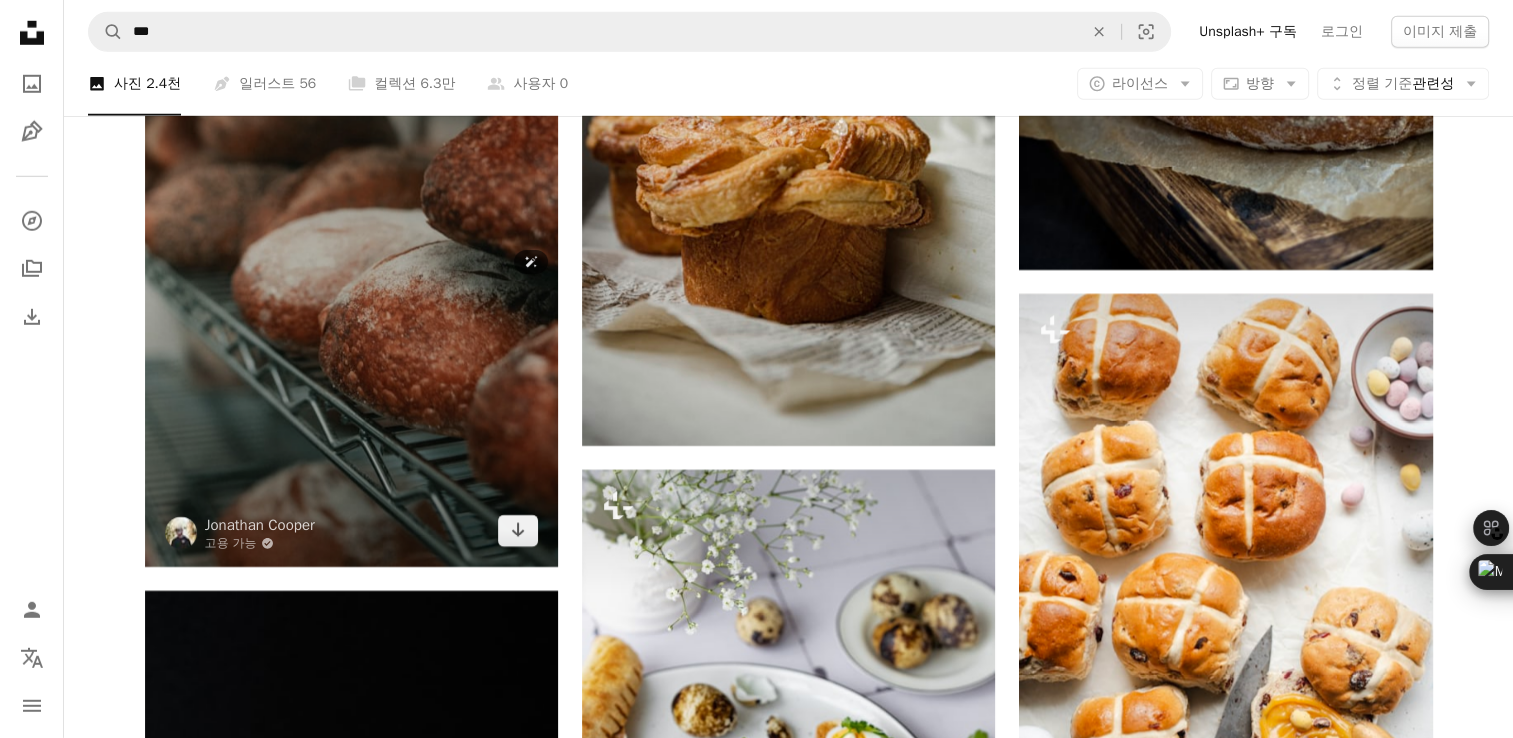 click at bounding box center (351, 278) 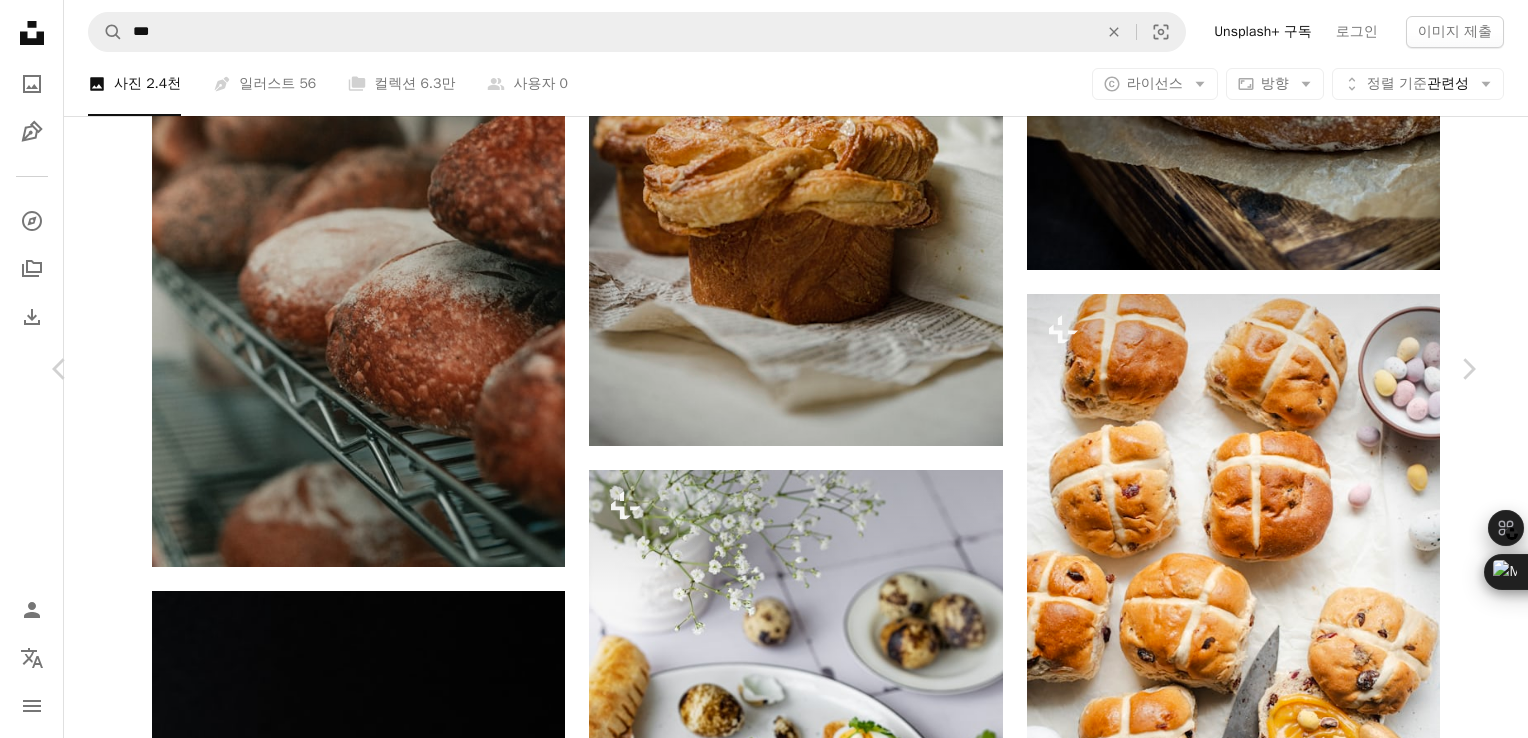 click on "무료 다운로드" at bounding box center [1278, 4308] 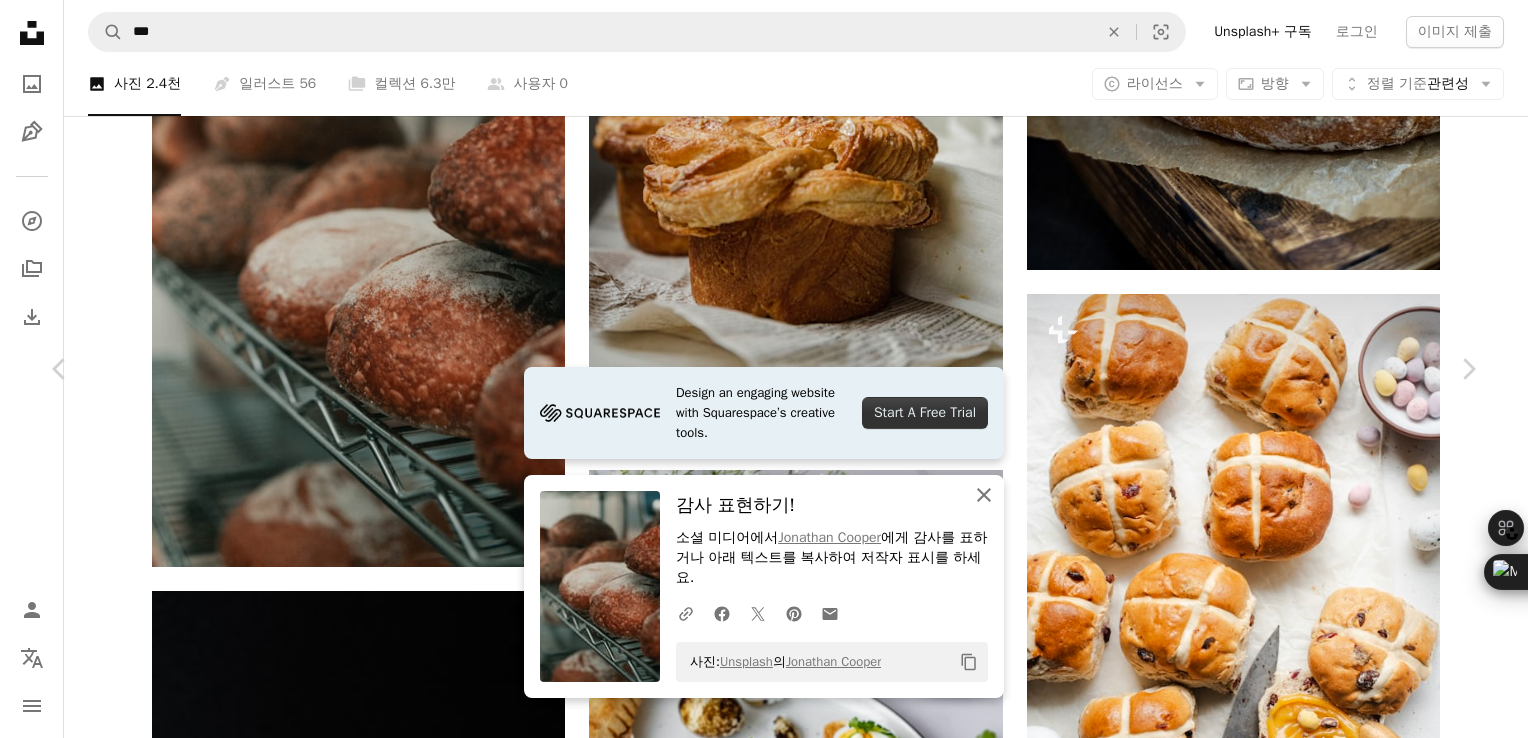 click on "An X shape" 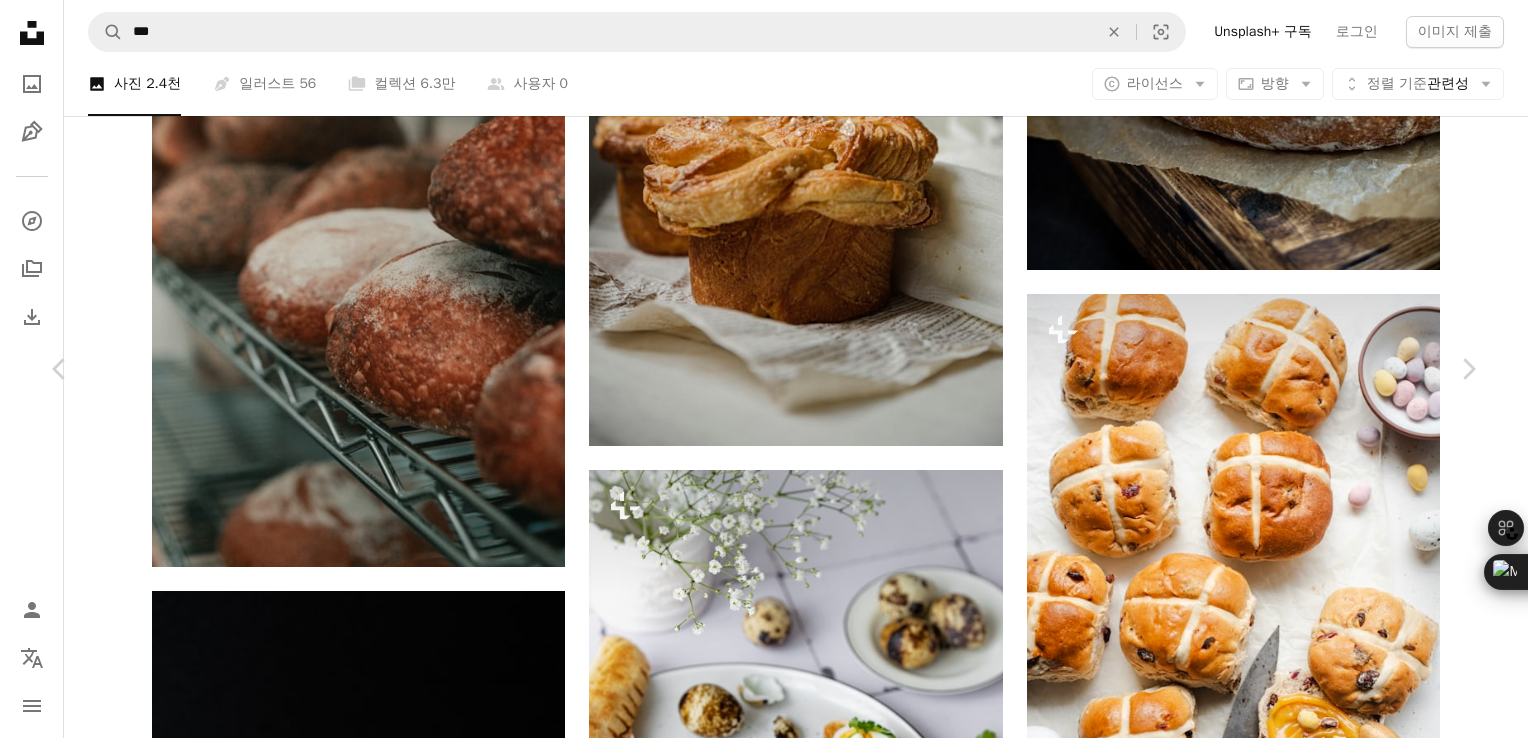 click on "An X shape" at bounding box center [20, 20] 